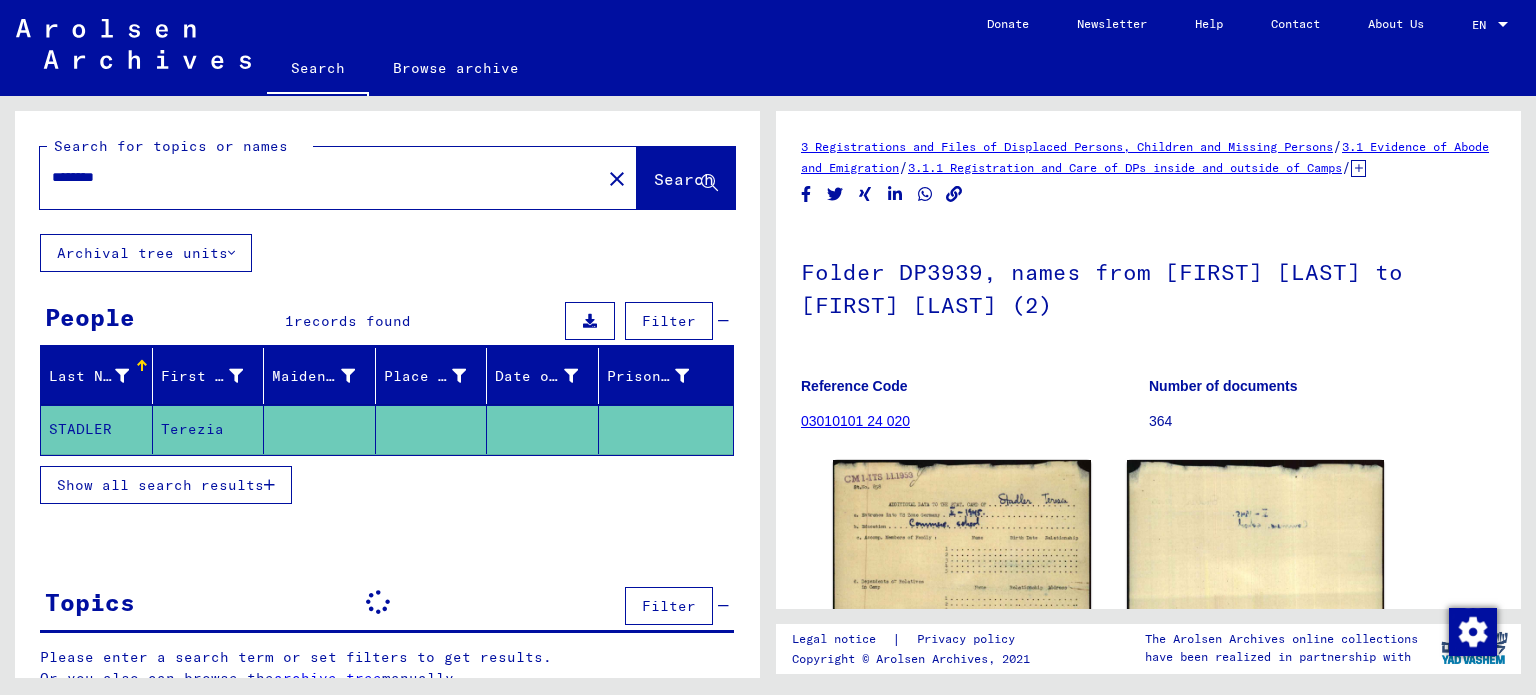 scroll, scrollTop: 0, scrollLeft: 0, axis: both 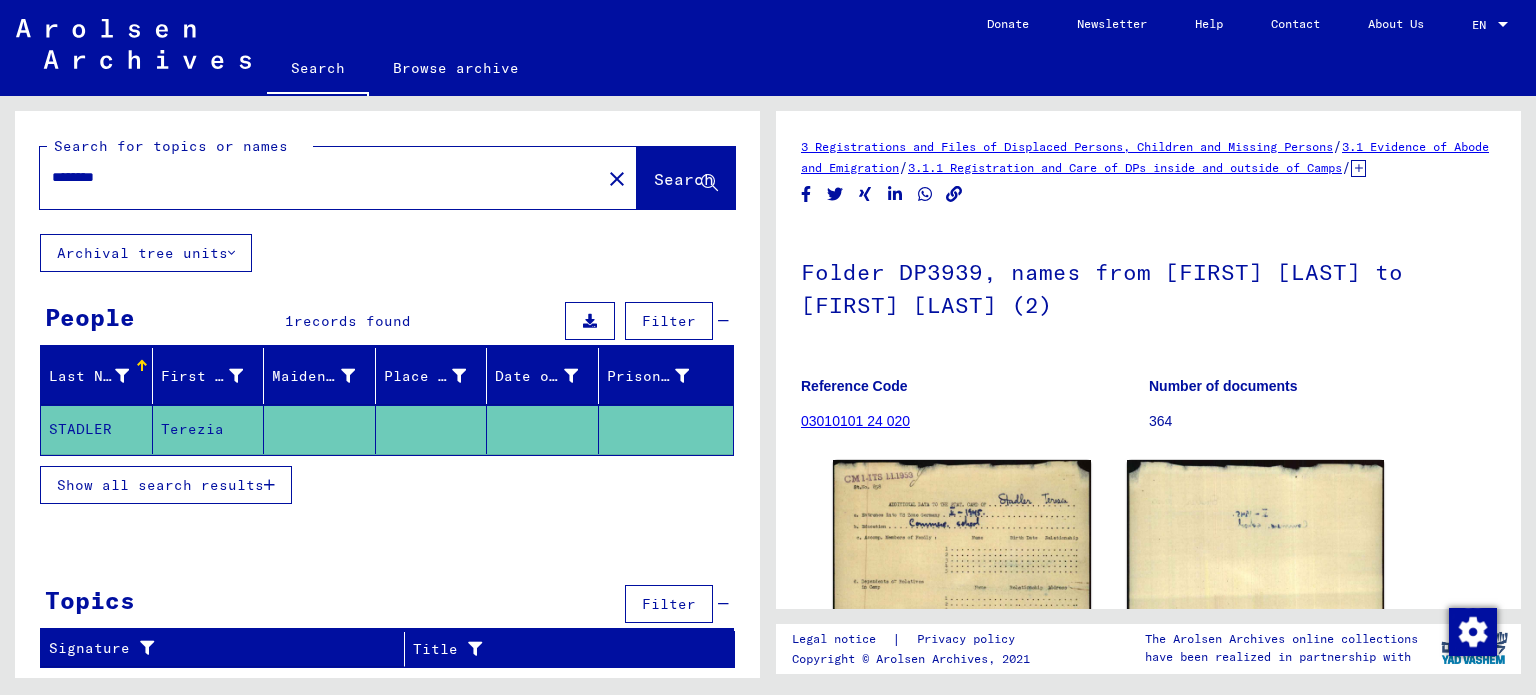 click on "********" 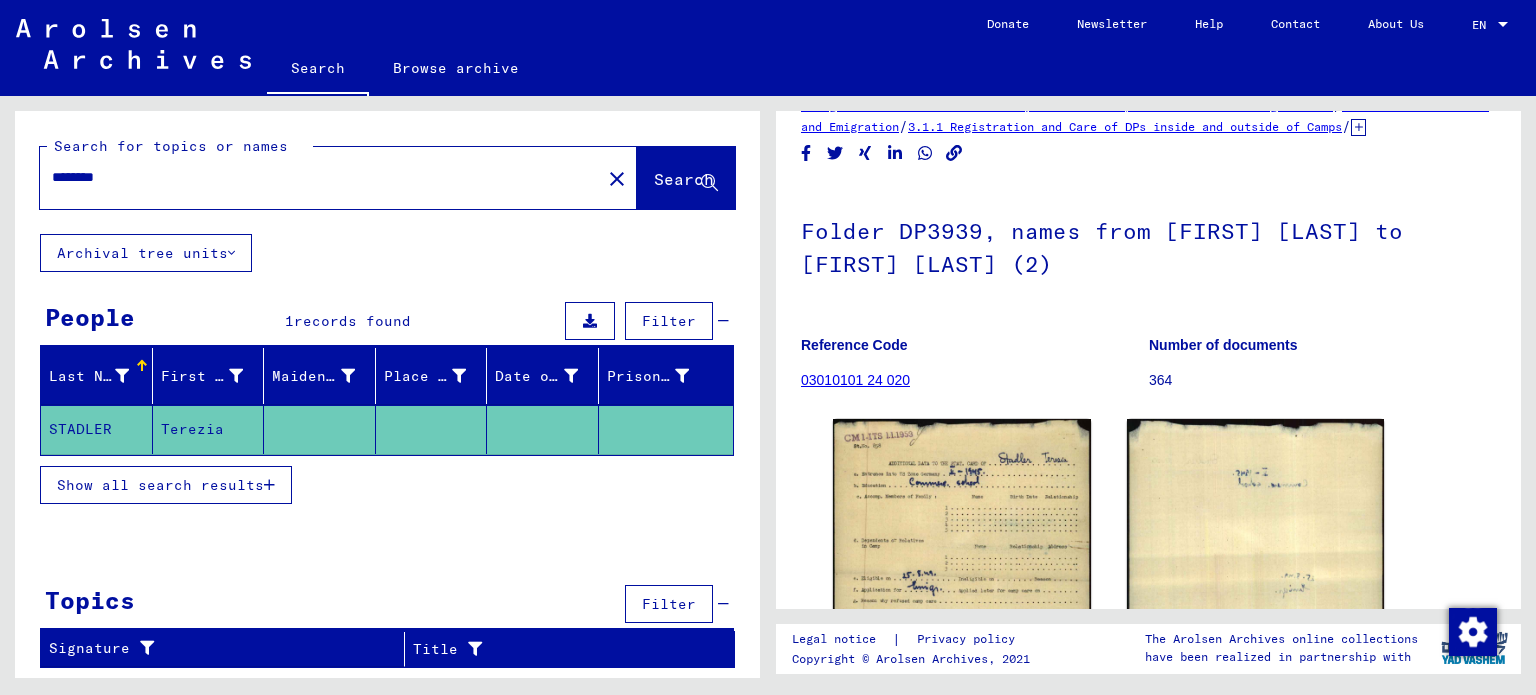 scroll, scrollTop: 0, scrollLeft: 0, axis: both 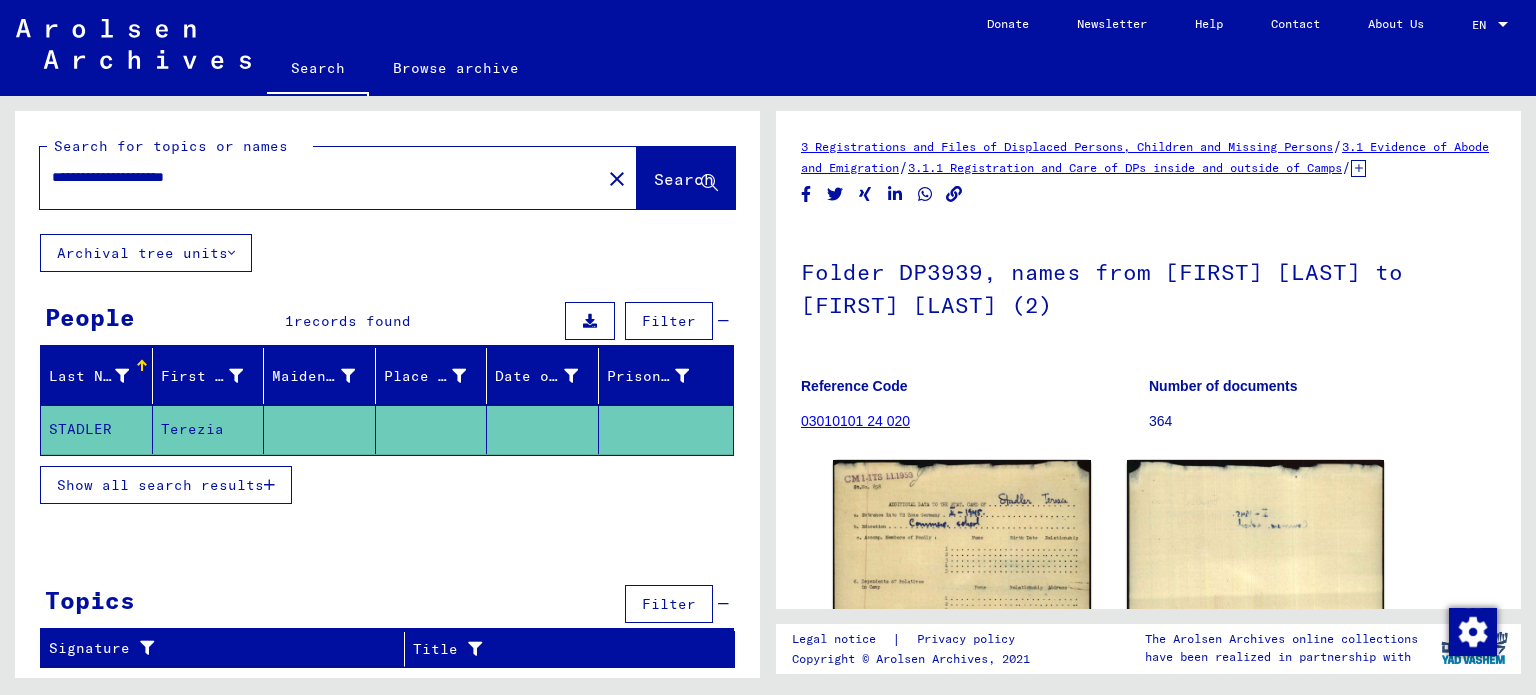 type on "**********" 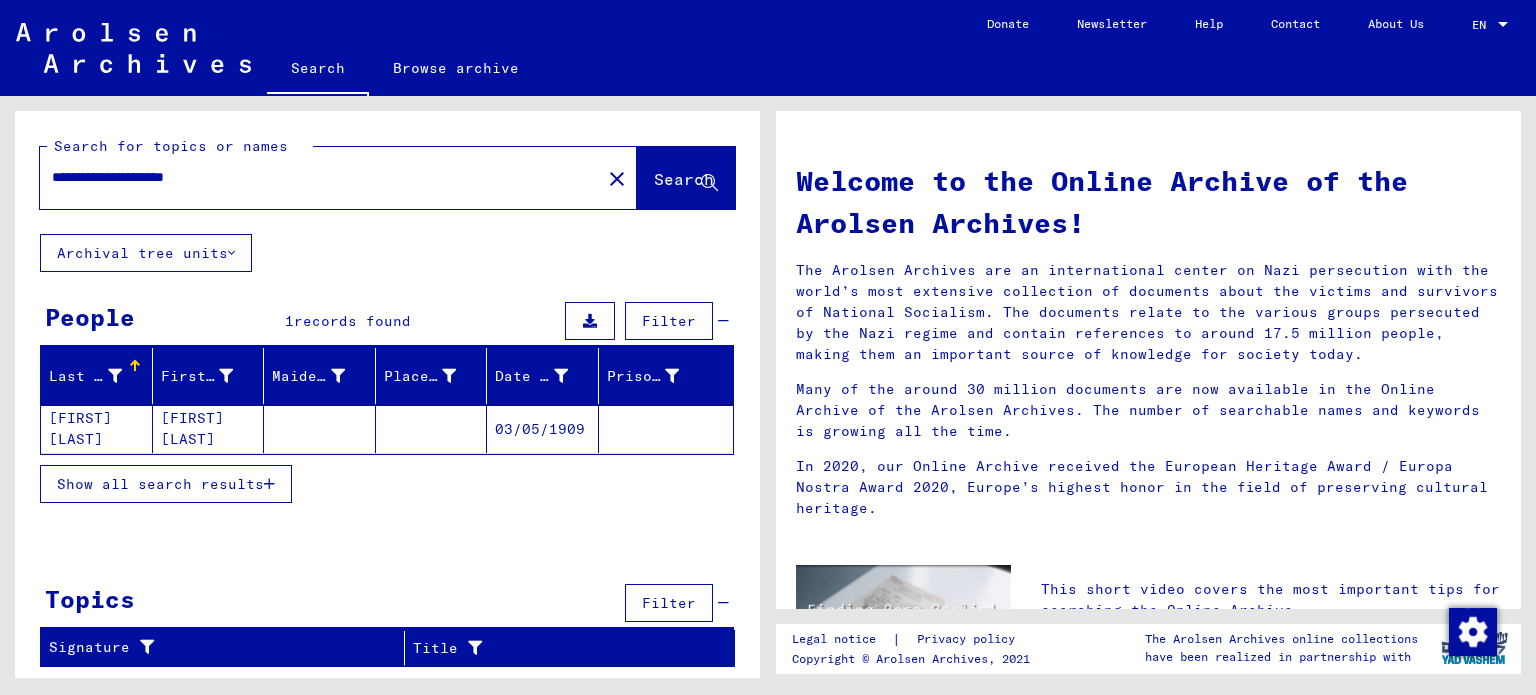 click 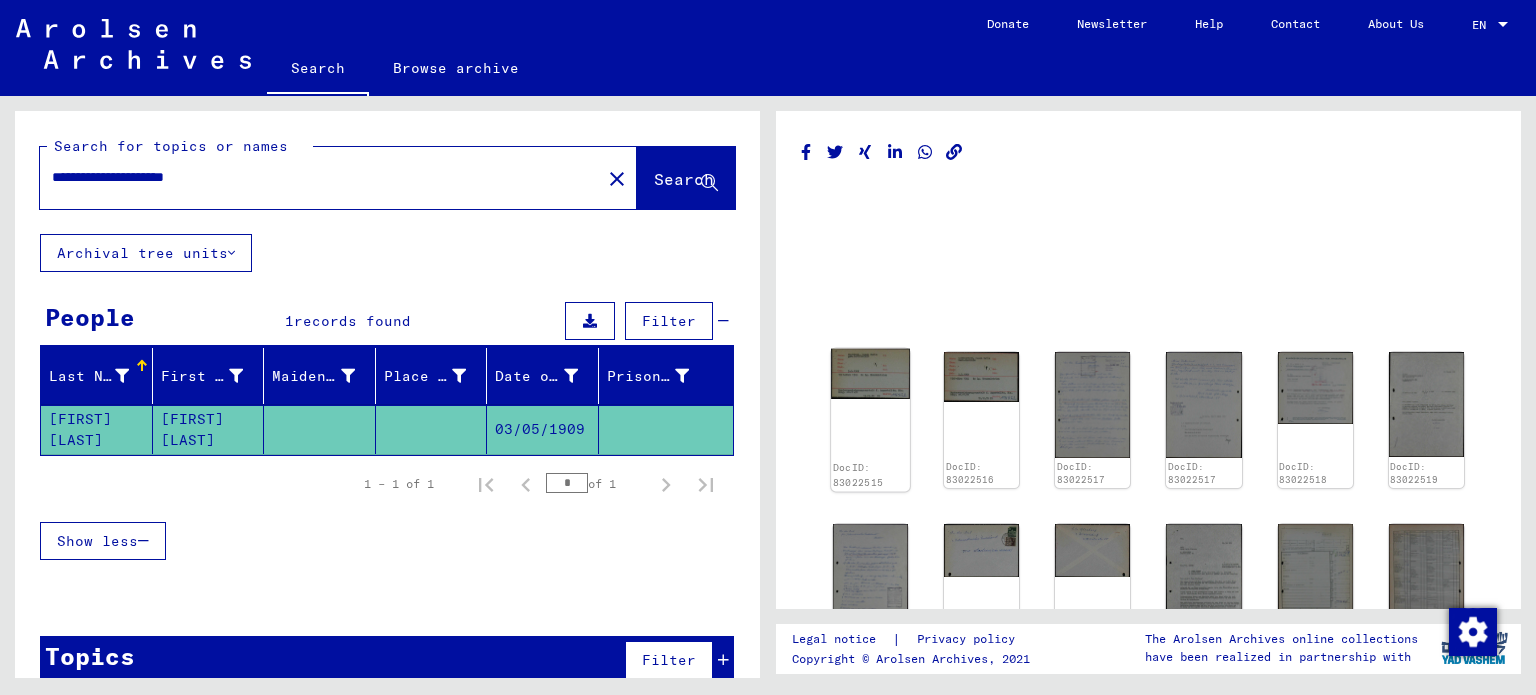 click 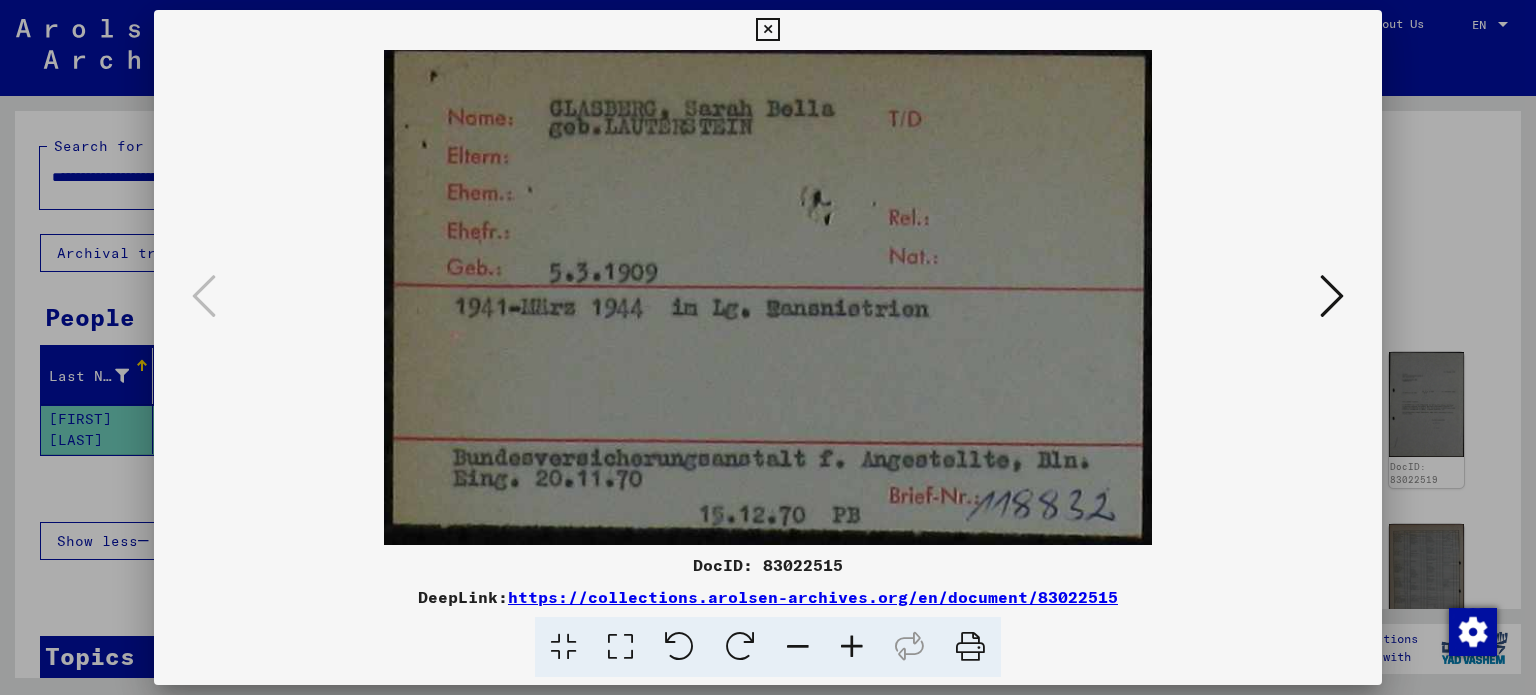 click at bounding box center (1332, 296) 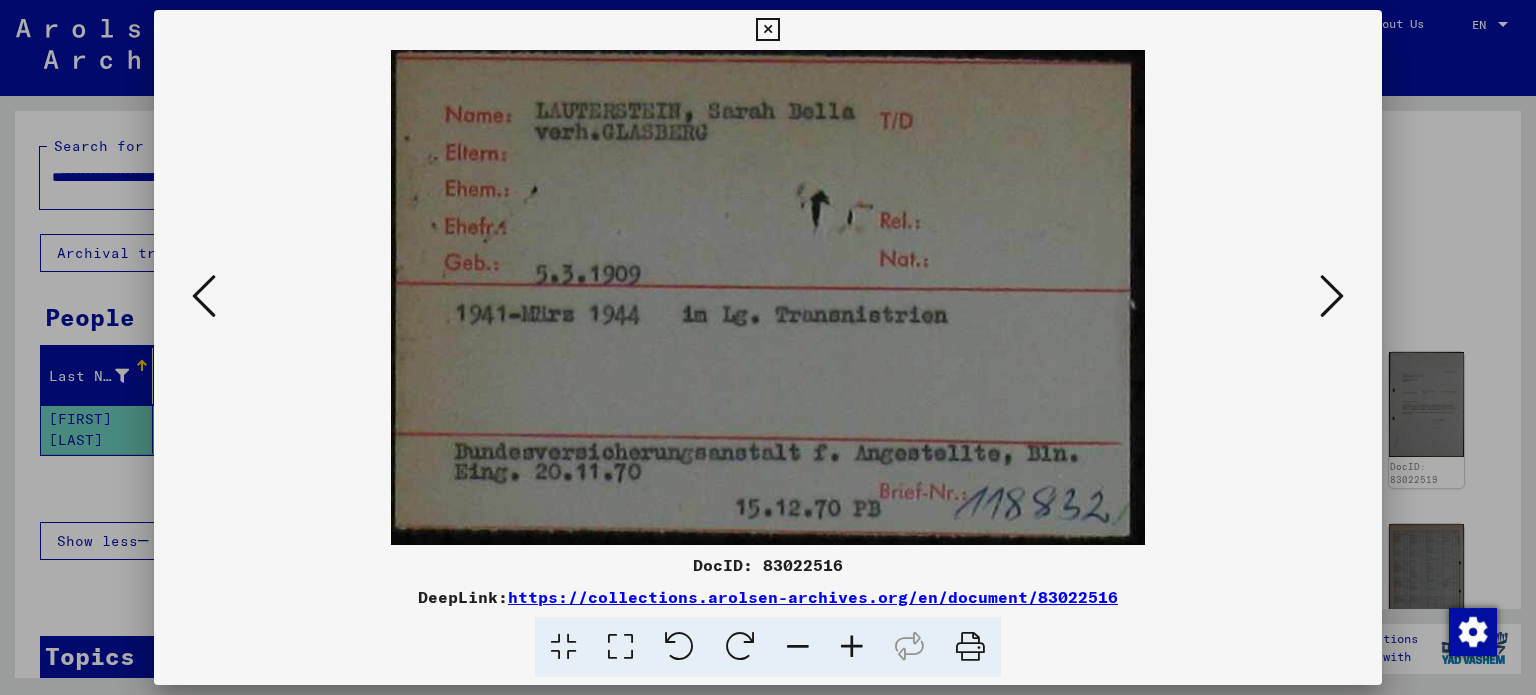 click at bounding box center [1332, 296] 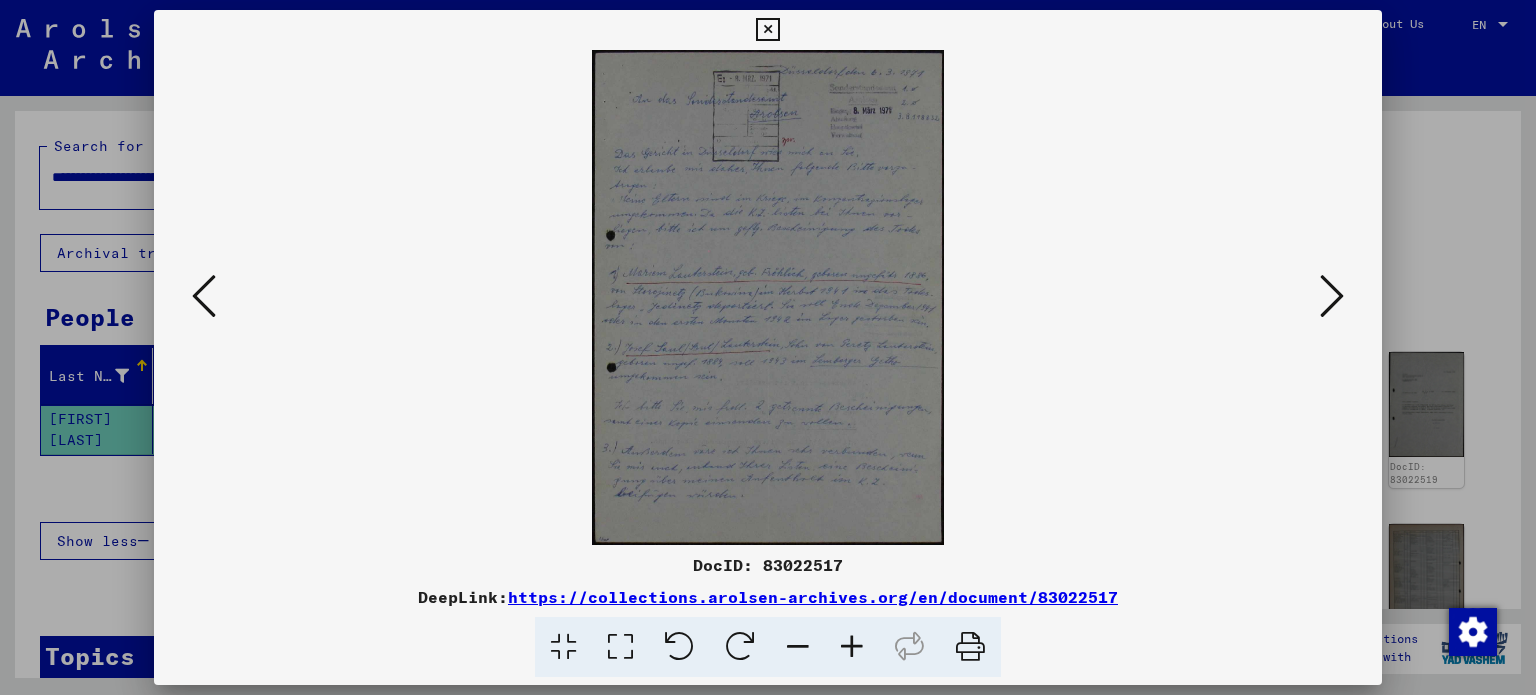 click at bounding box center (1332, 296) 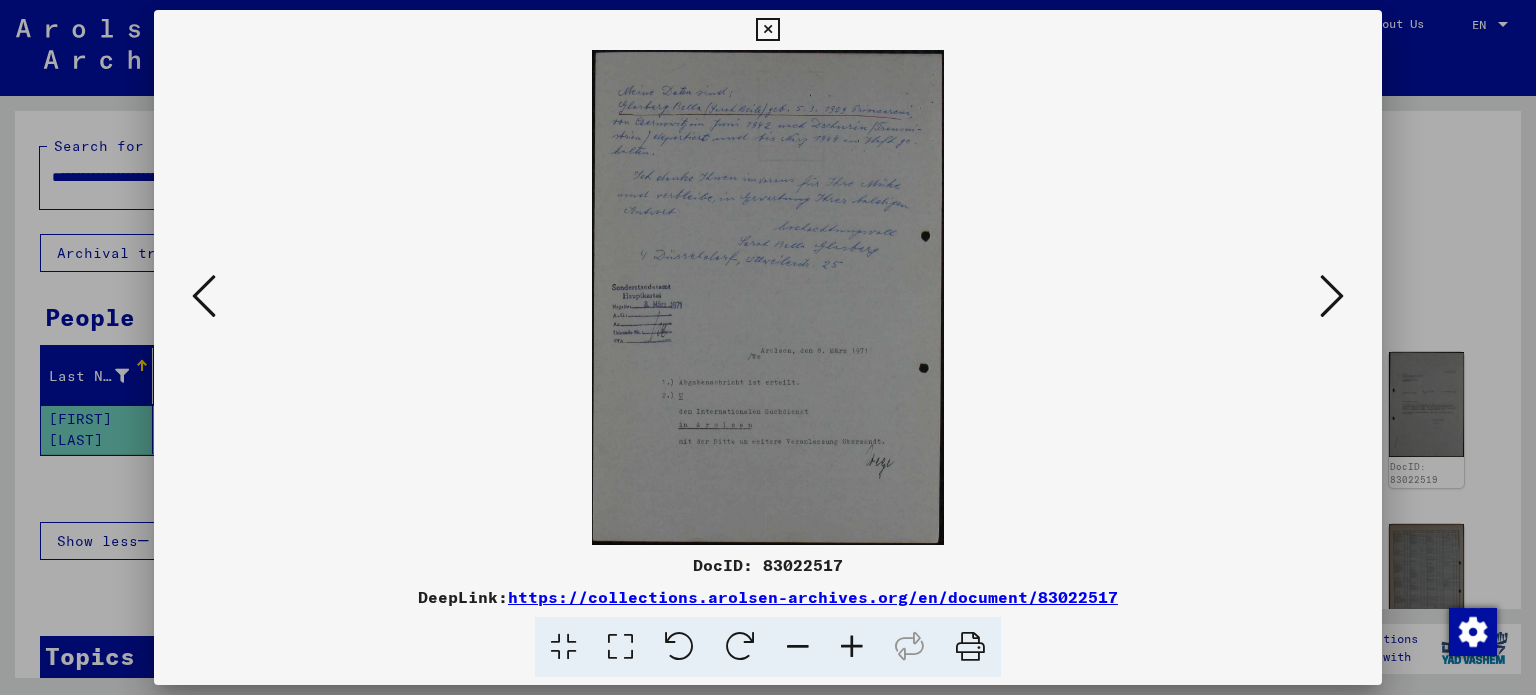 click at bounding box center (204, 296) 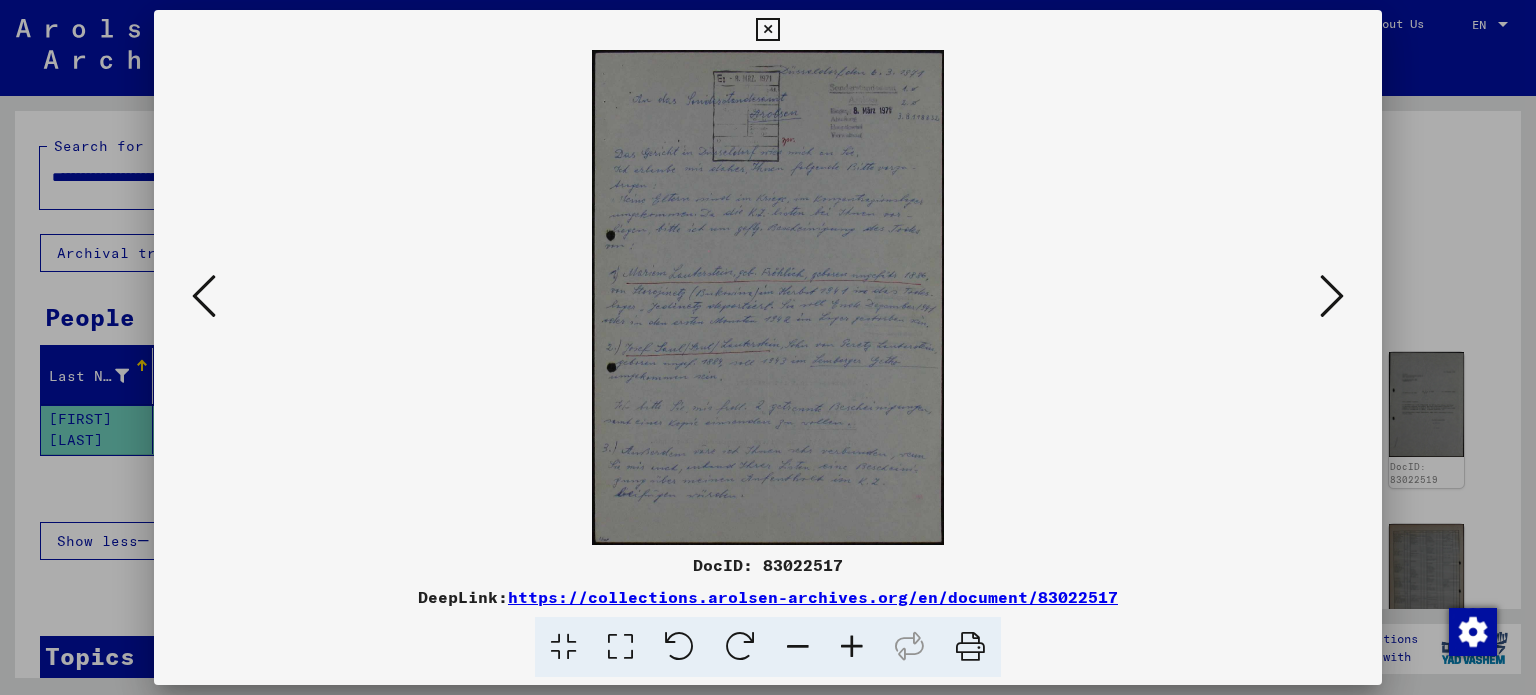 click at bounding box center [852, 647] 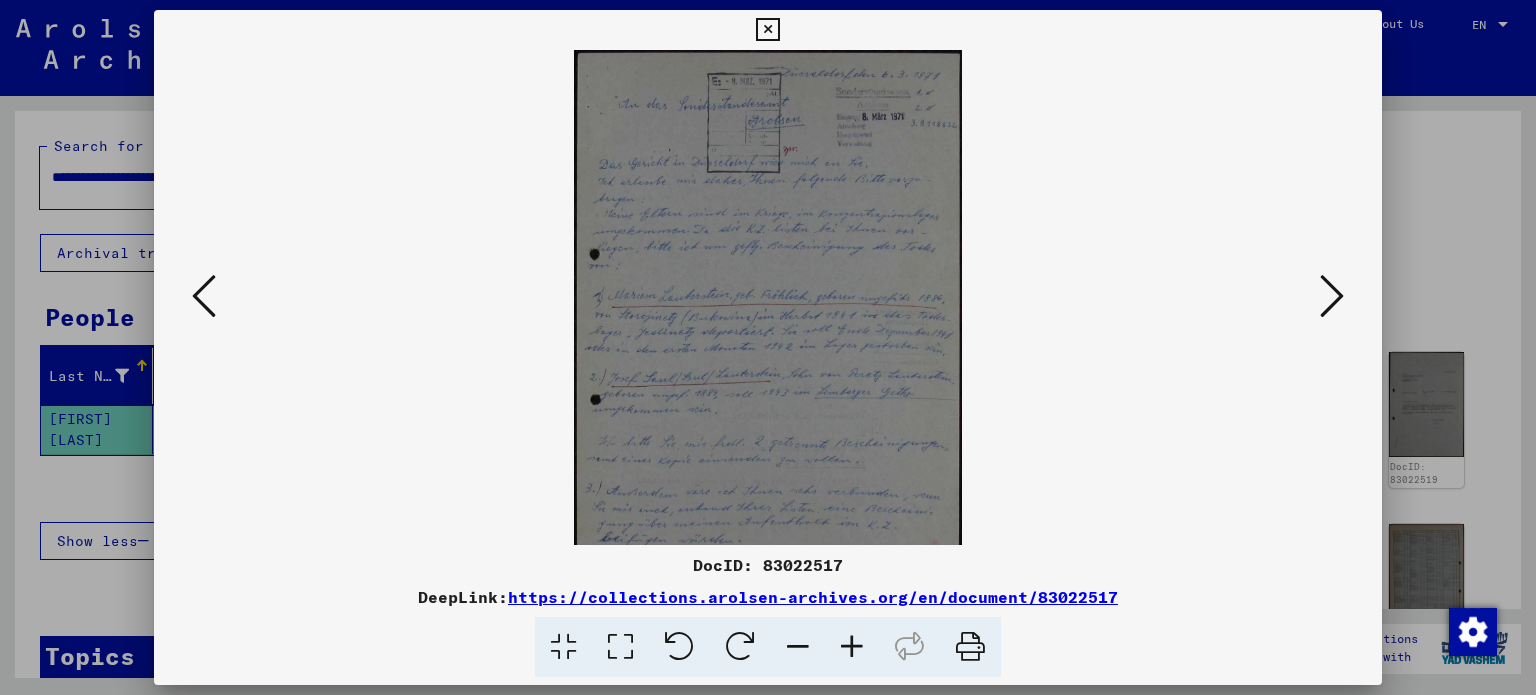 click at bounding box center [852, 647] 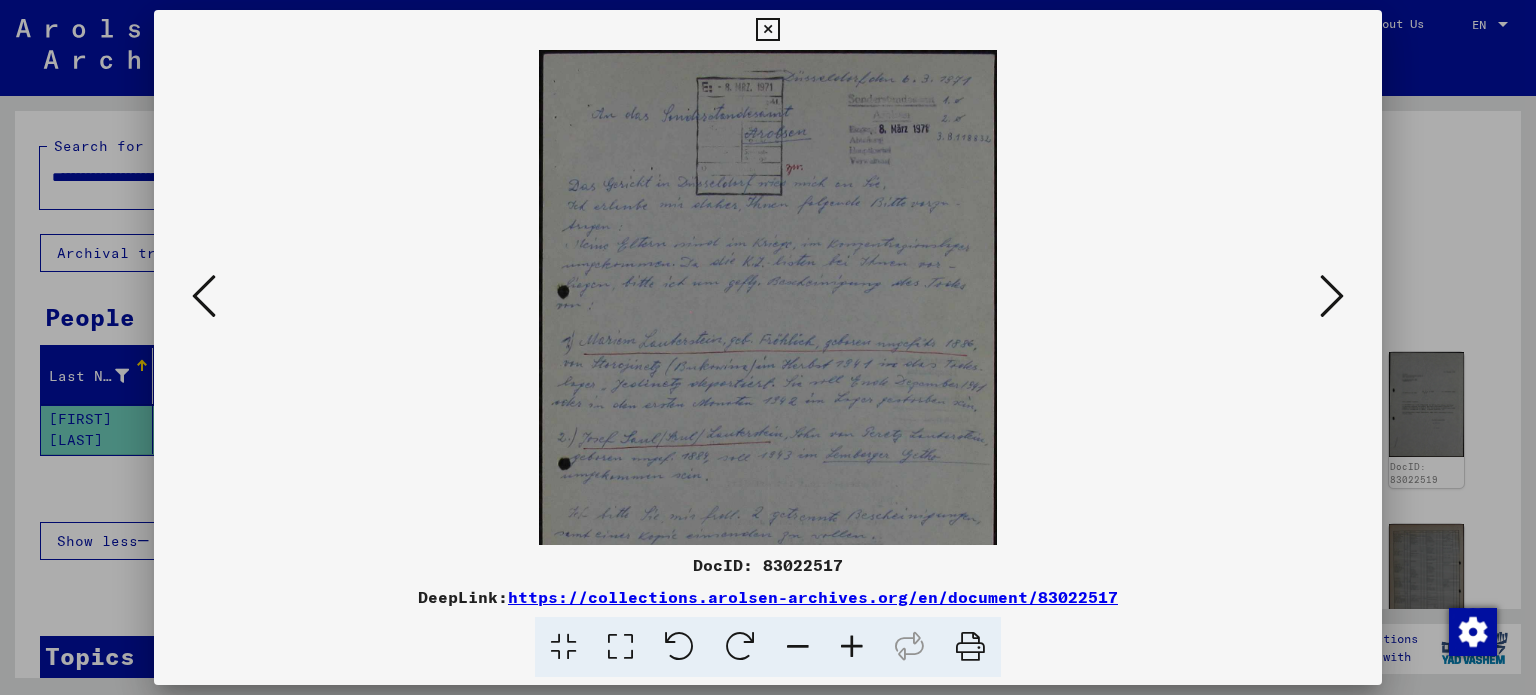 click at bounding box center (852, 647) 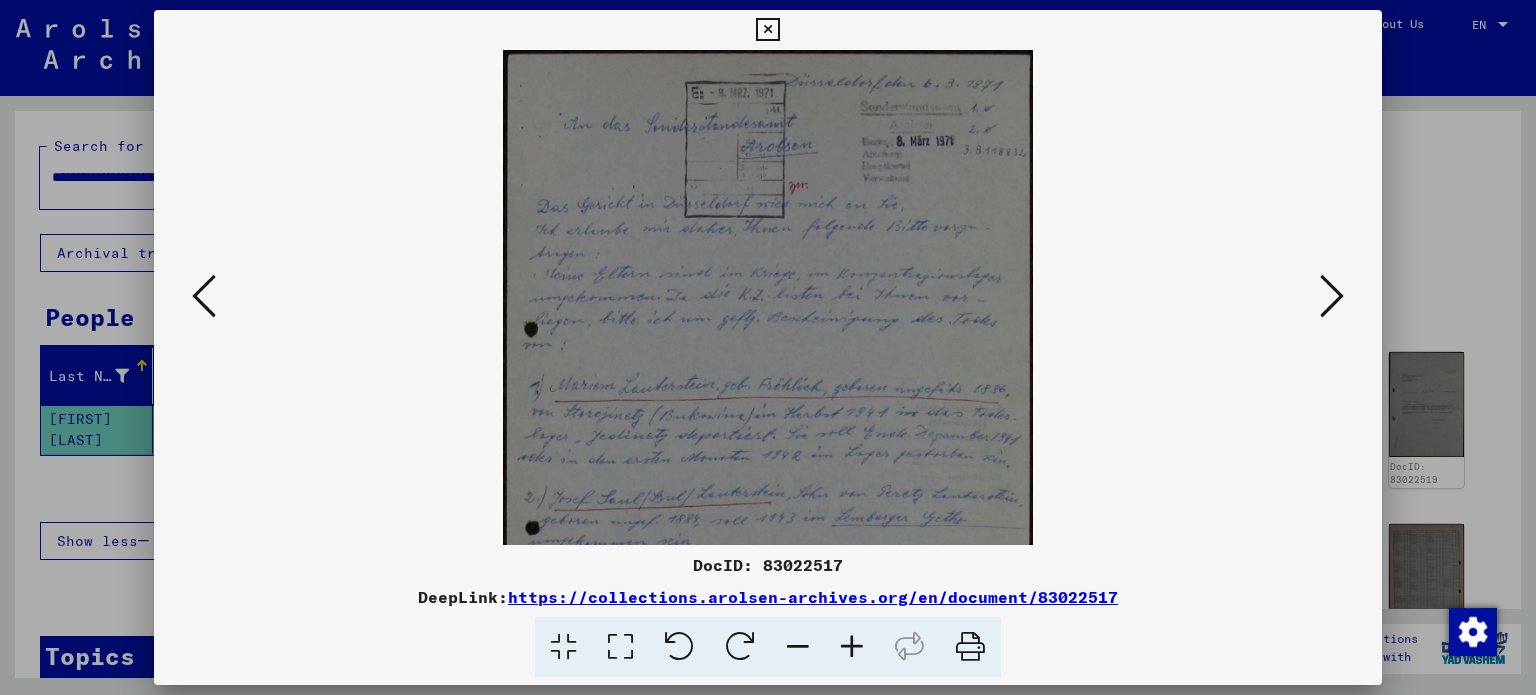 click at bounding box center (852, 647) 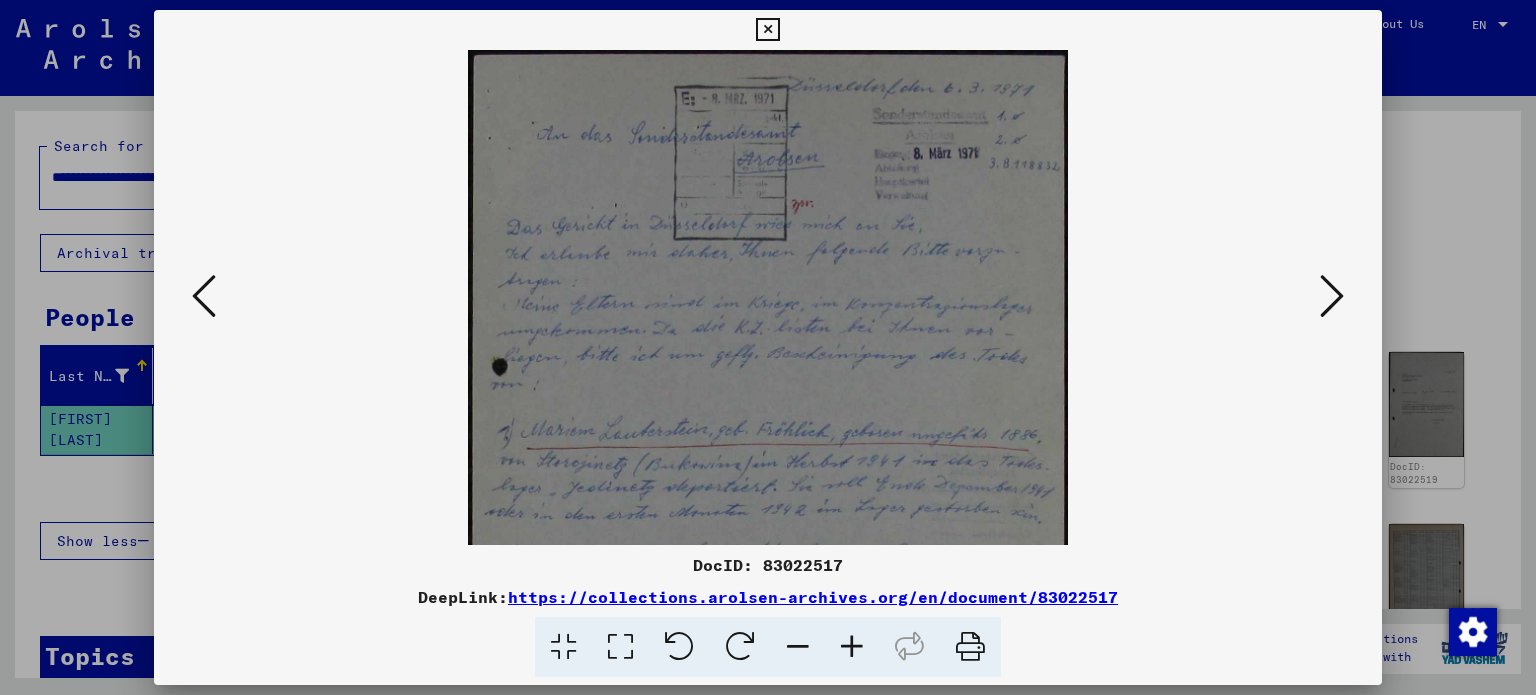 click at bounding box center [852, 647] 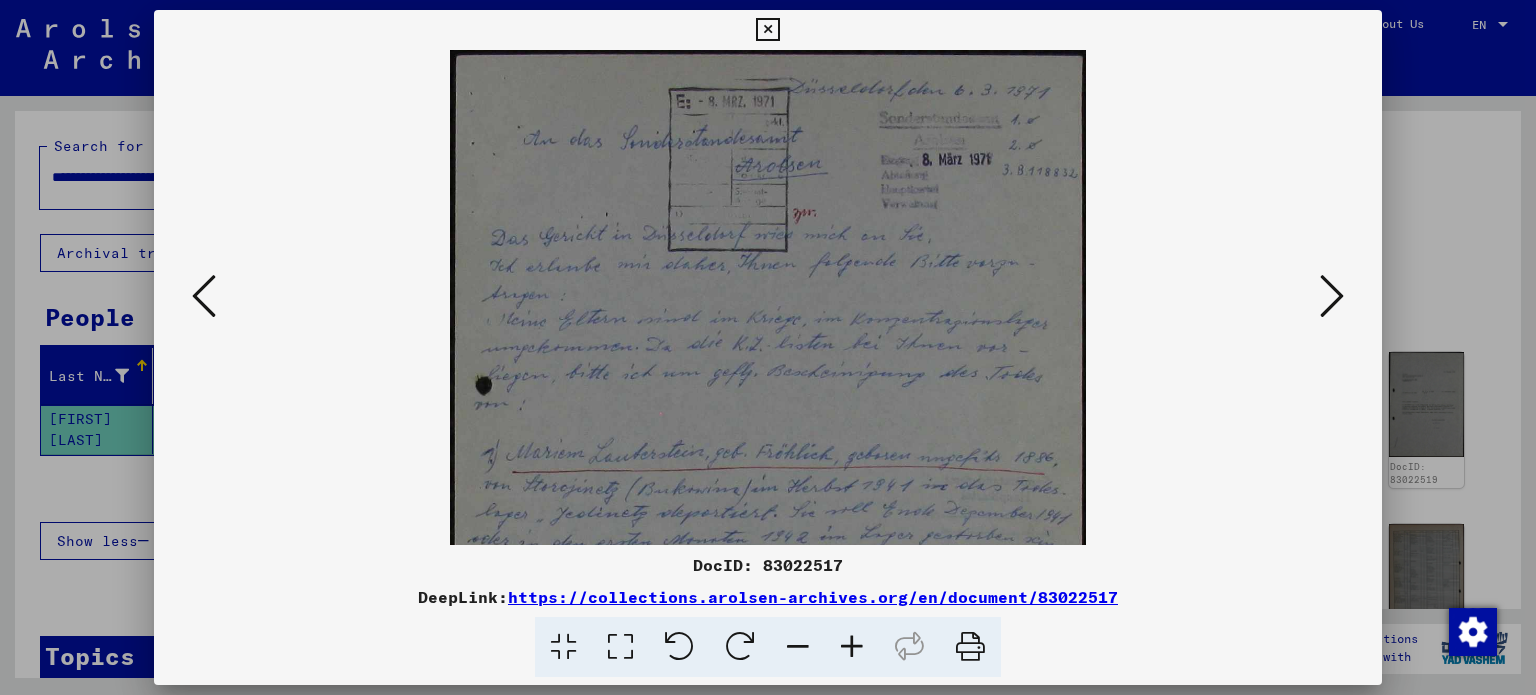 click at bounding box center (852, 647) 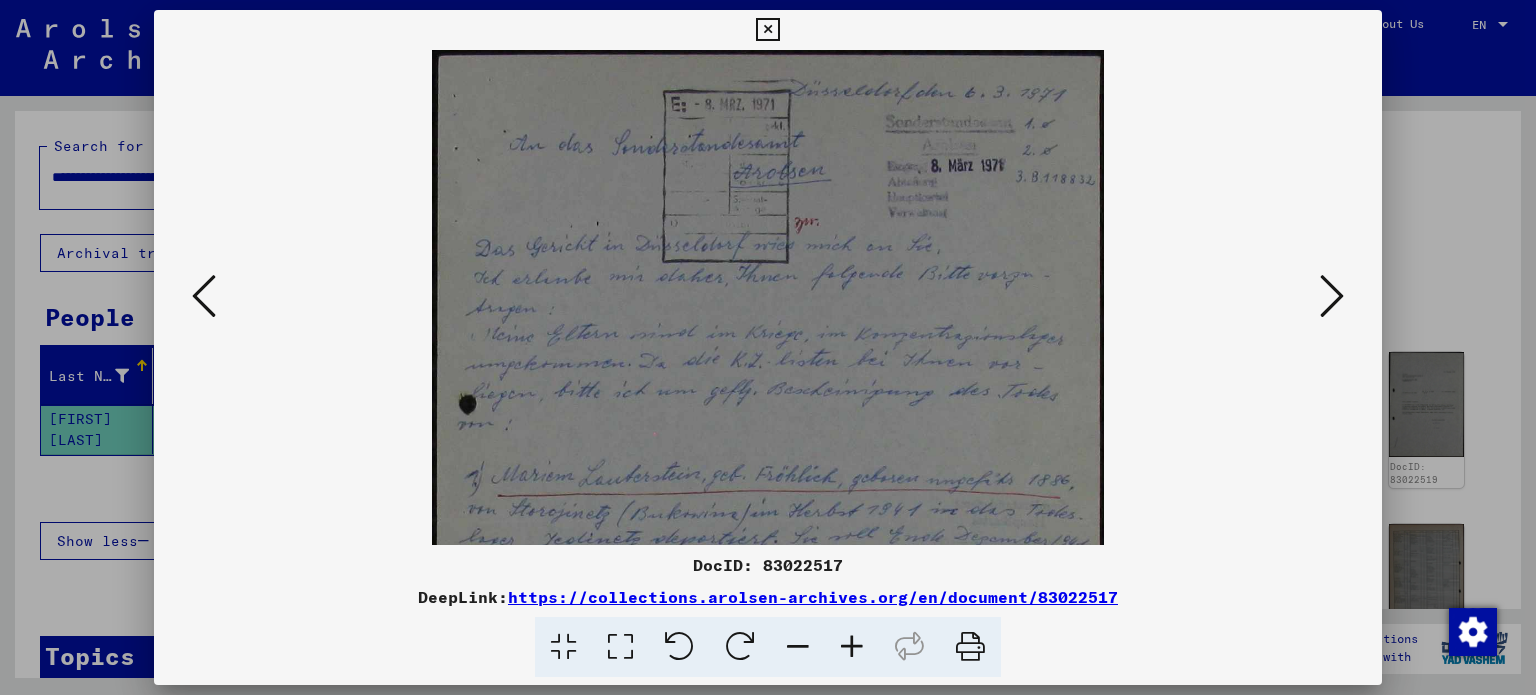 click at bounding box center (852, 647) 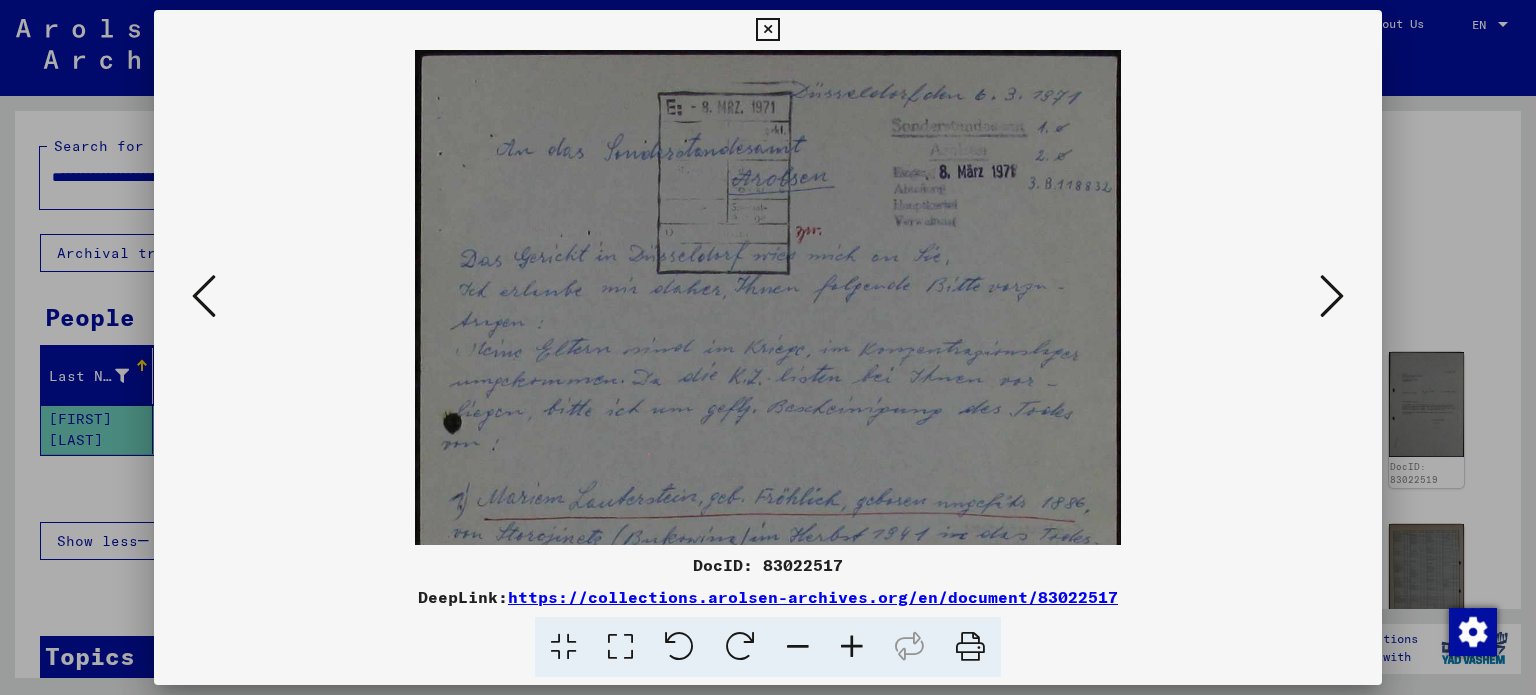 click at bounding box center (852, 647) 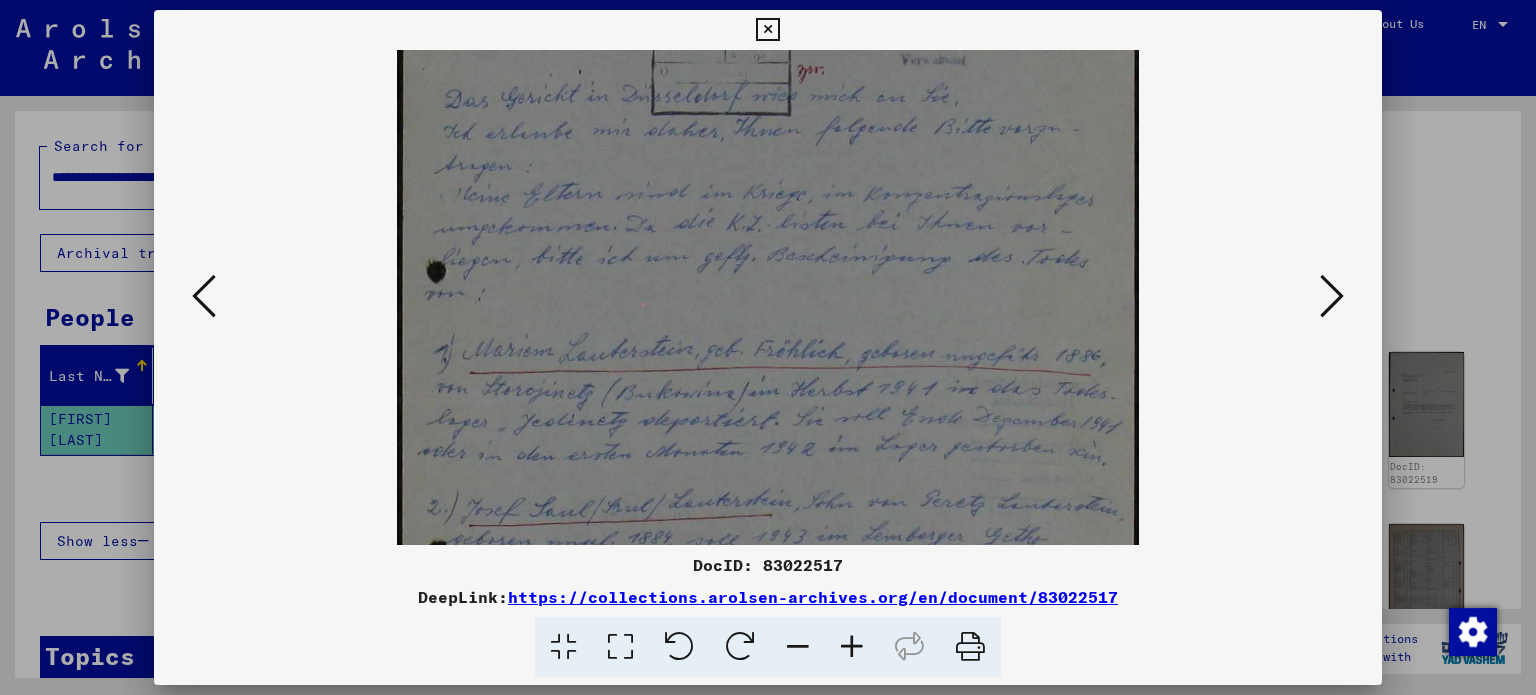 drag, startPoint x: 875, startPoint y: 496, endPoint x: 895, endPoint y: 328, distance: 169.1863 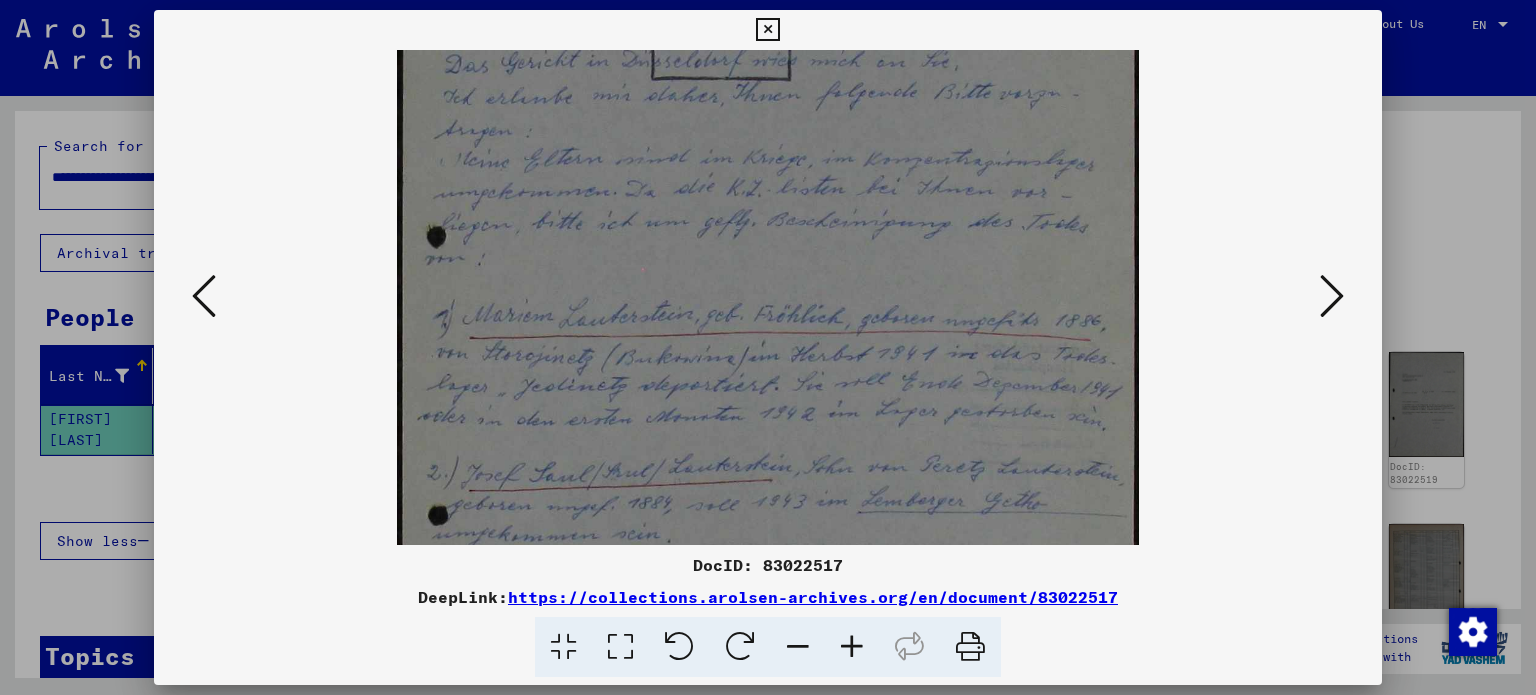 scroll, scrollTop: 206, scrollLeft: 0, axis: vertical 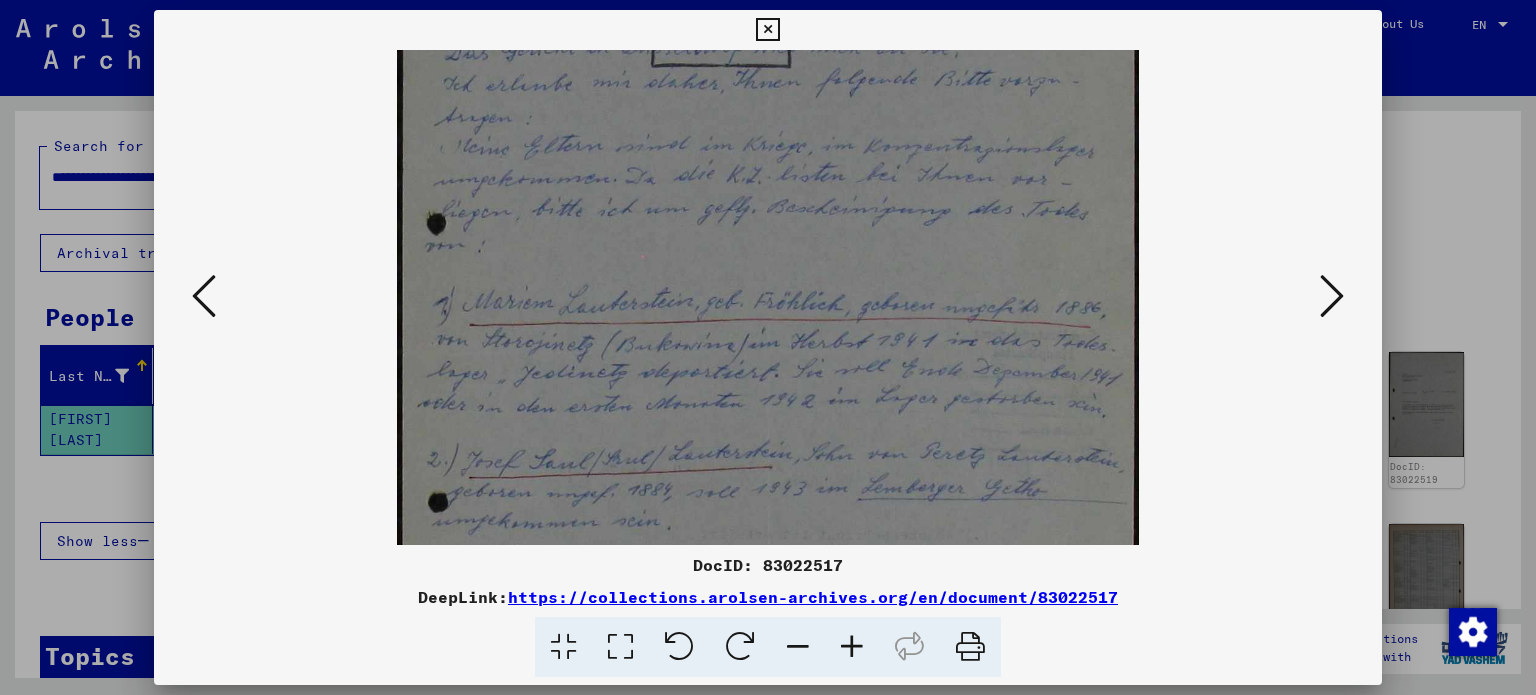 drag, startPoint x: 906, startPoint y: 414, endPoint x: 918, endPoint y: 363, distance: 52.392746 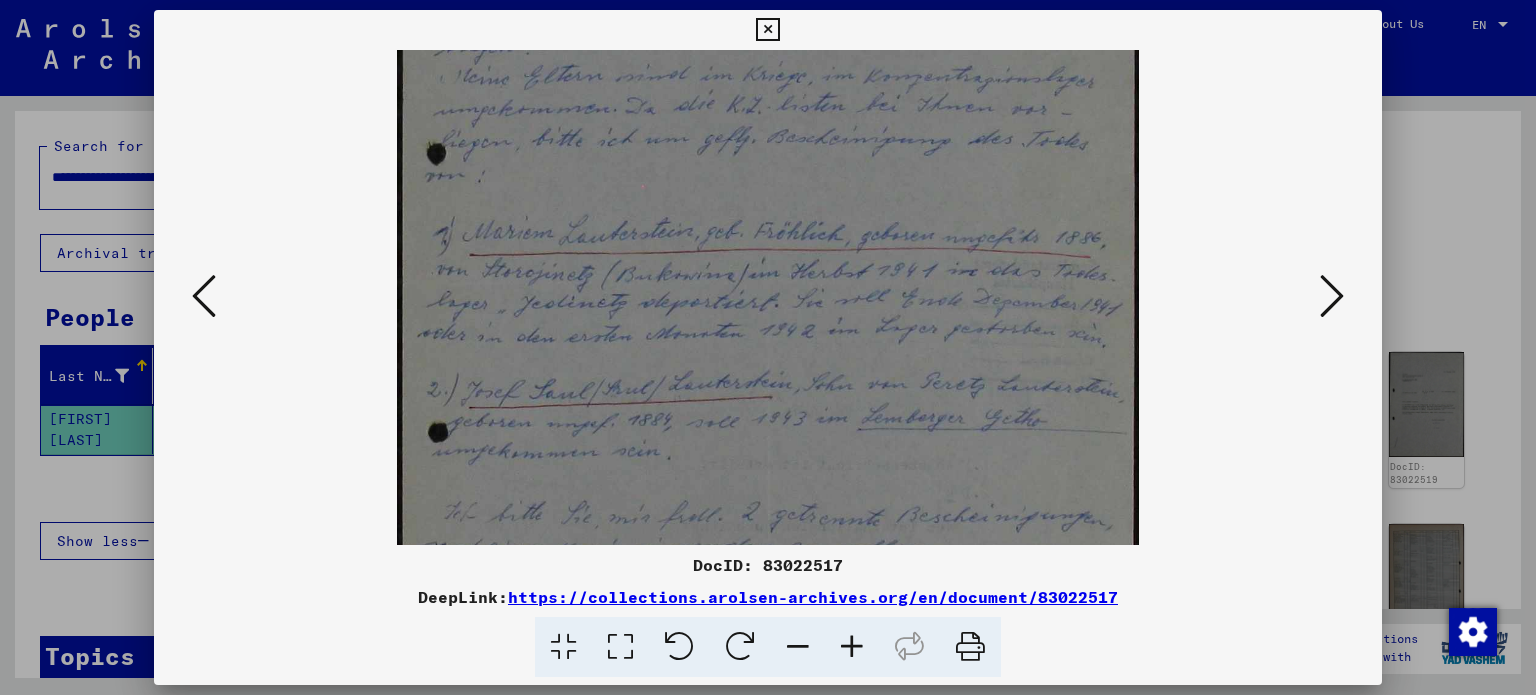 scroll, scrollTop: 312, scrollLeft: 0, axis: vertical 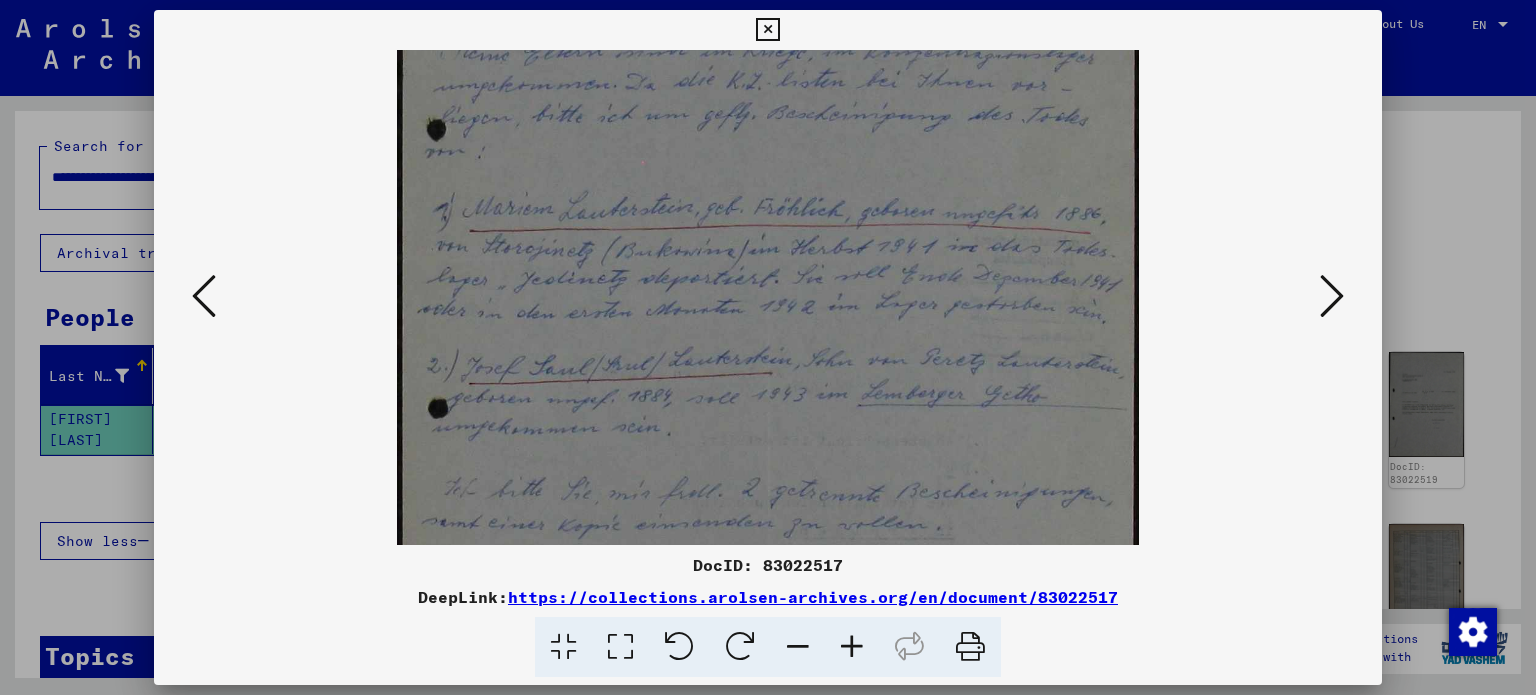 drag, startPoint x: 740, startPoint y: 379, endPoint x: 751, endPoint y: 286, distance: 93.64828 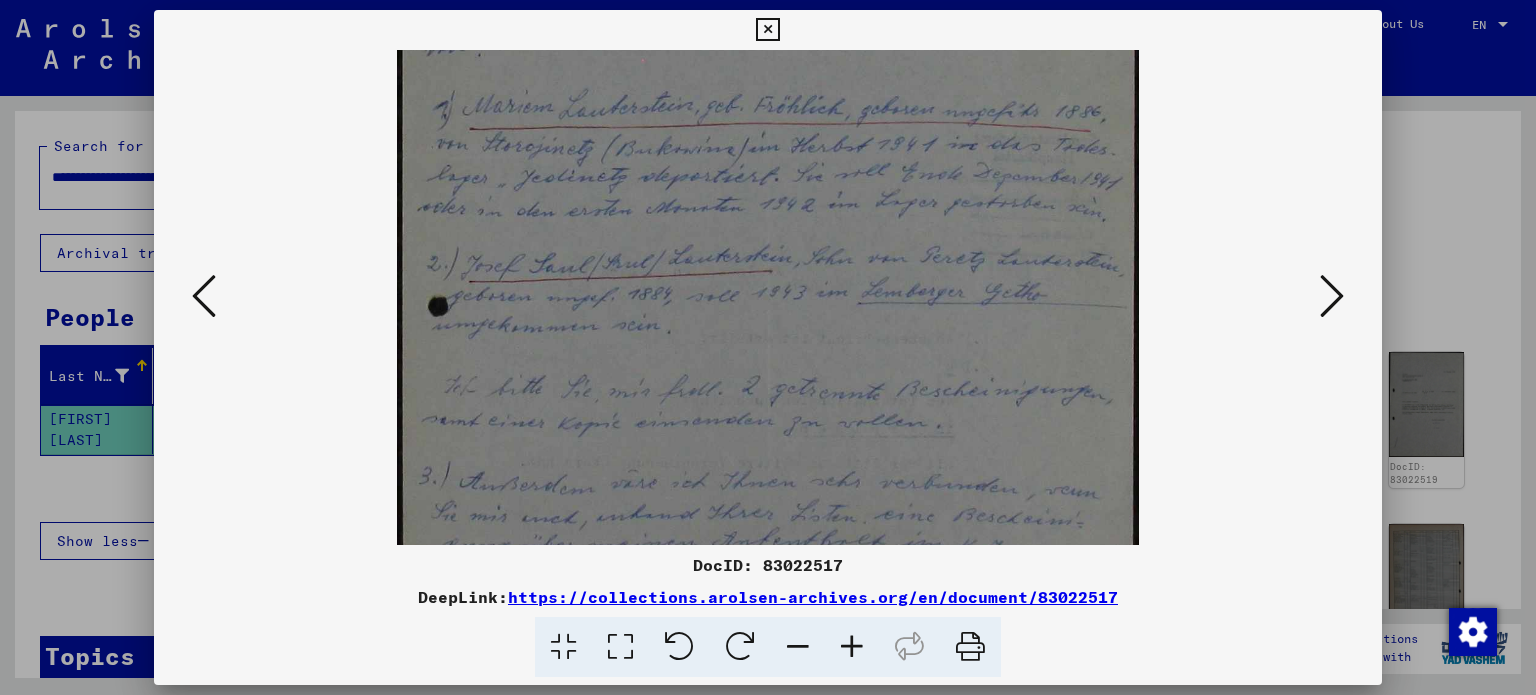 drag, startPoint x: 837, startPoint y: 413, endPoint x: 942, endPoint y: 312, distance: 145.69145 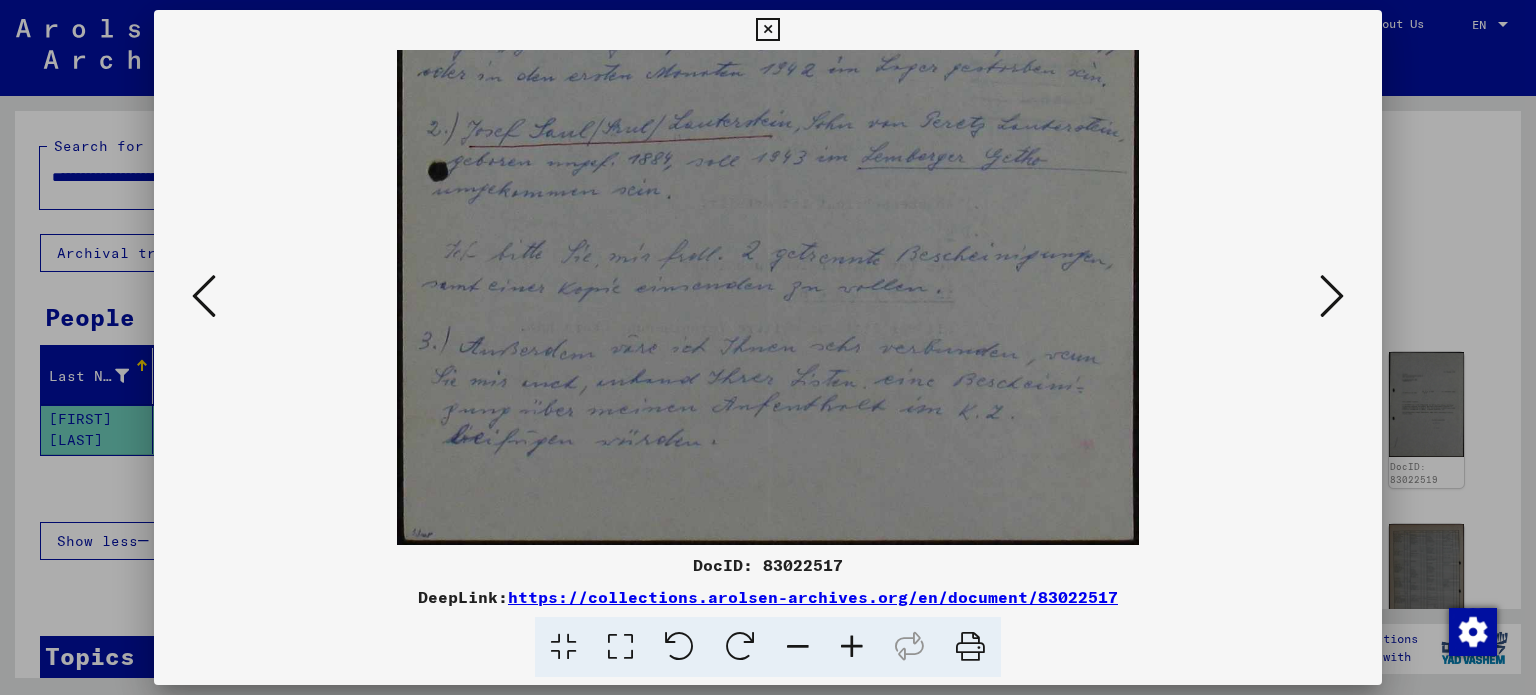 drag, startPoint x: 797, startPoint y: 437, endPoint x: 912, endPoint y: 261, distance: 210.24034 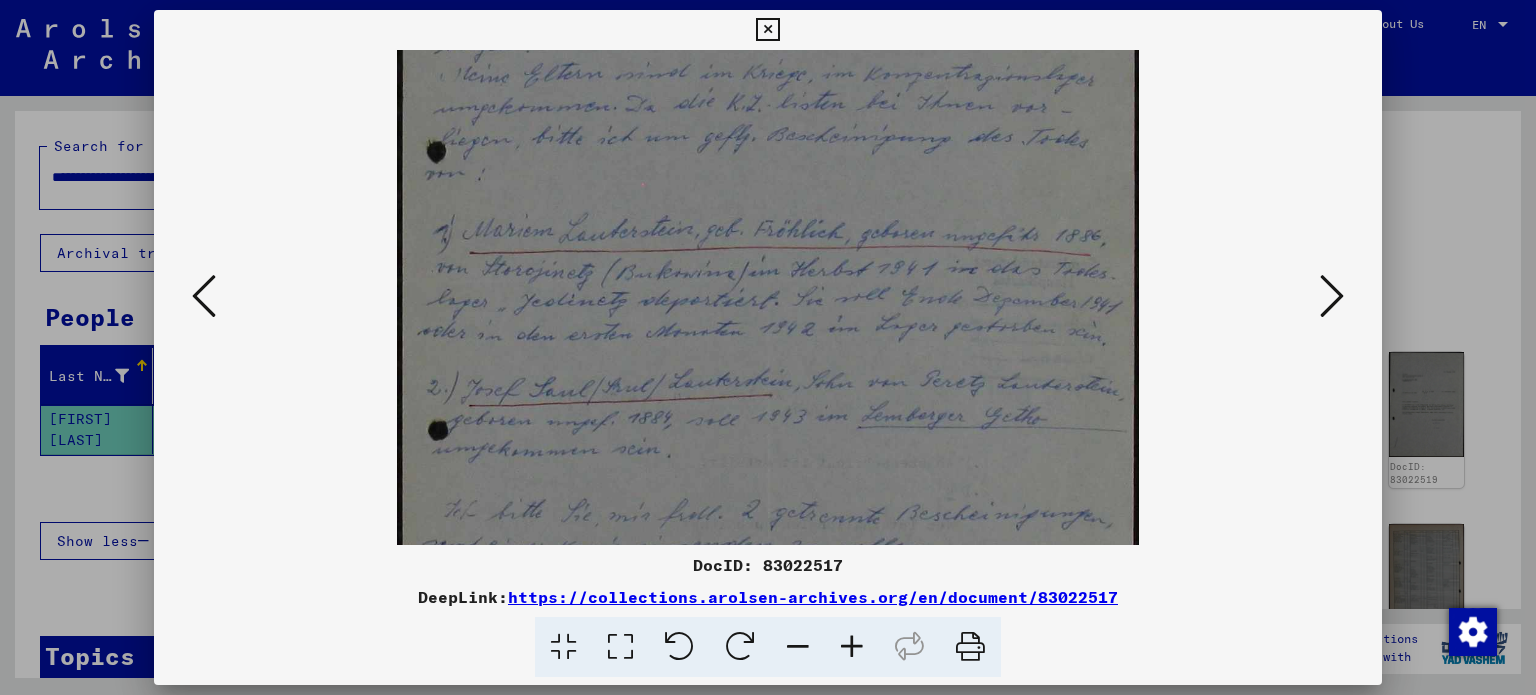 drag, startPoint x: 800, startPoint y: 88, endPoint x: 804, endPoint y: 403, distance: 315.0254 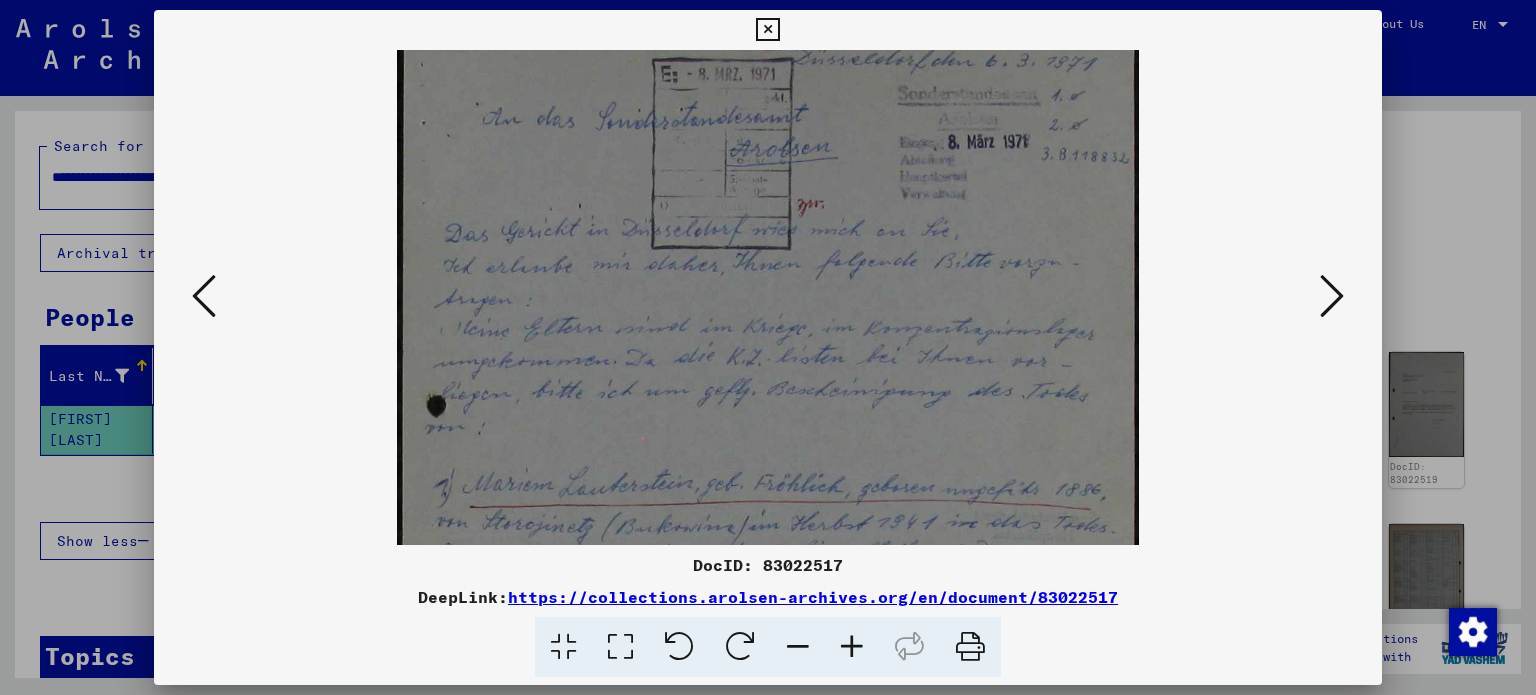 scroll, scrollTop: 5, scrollLeft: 0, axis: vertical 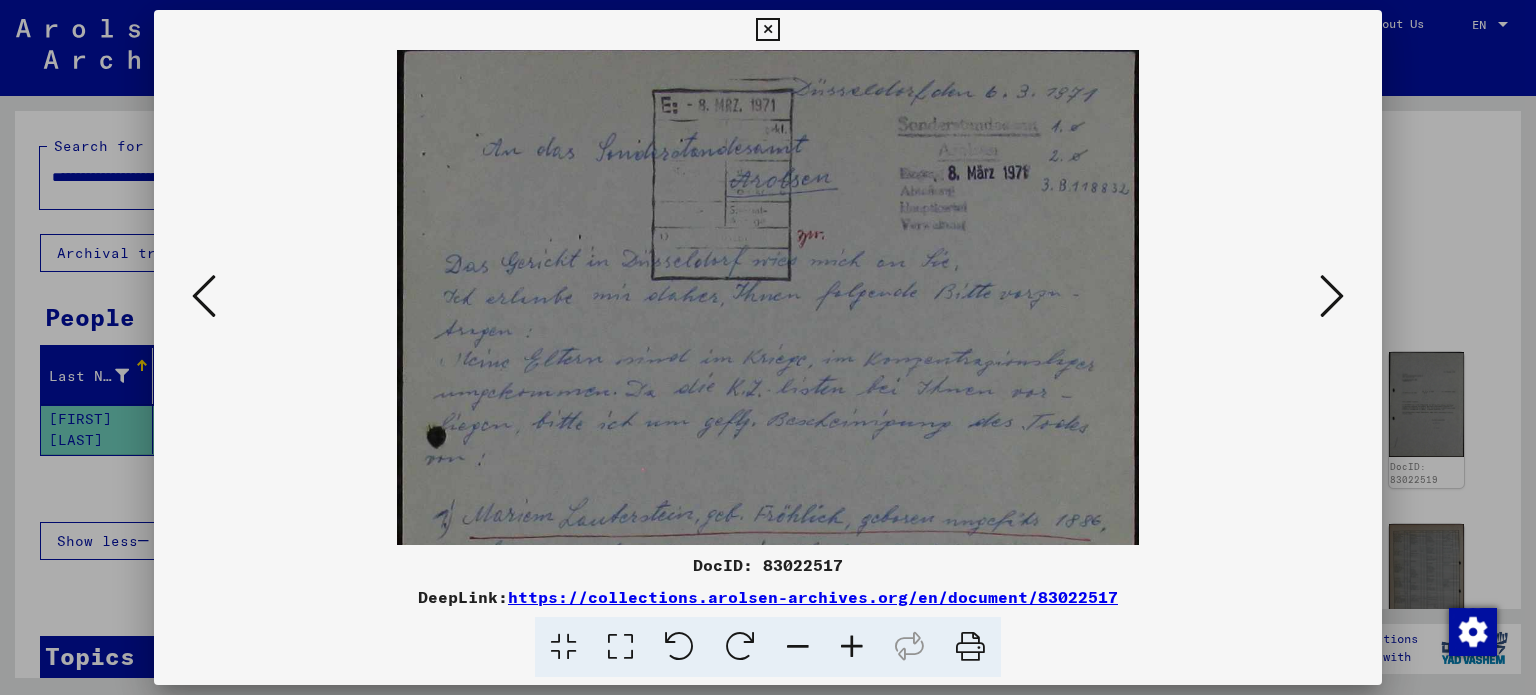 drag, startPoint x: 850, startPoint y: 89, endPoint x: 834, endPoint y: 323, distance: 234.54637 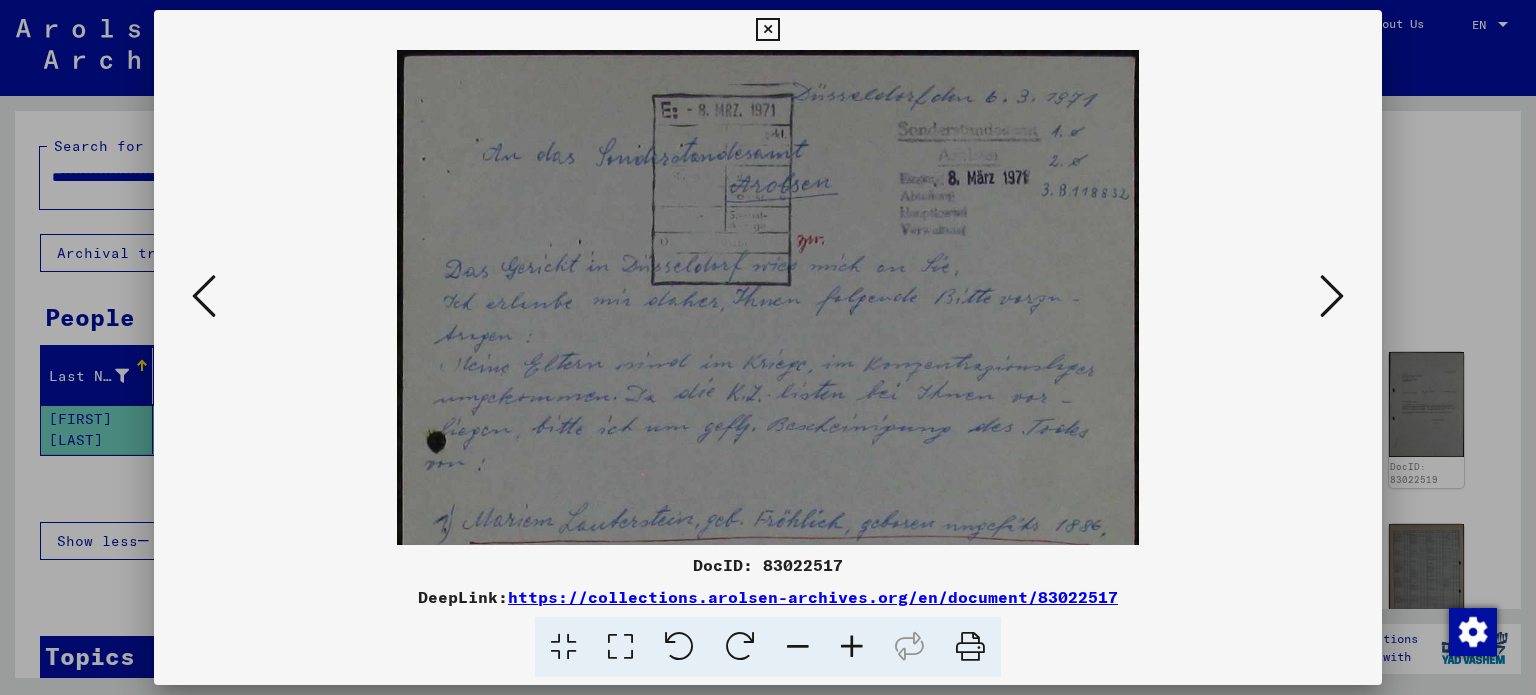 drag, startPoint x: 861, startPoint y: 159, endPoint x: 860, endPoint y: 299, distance: 140.00357 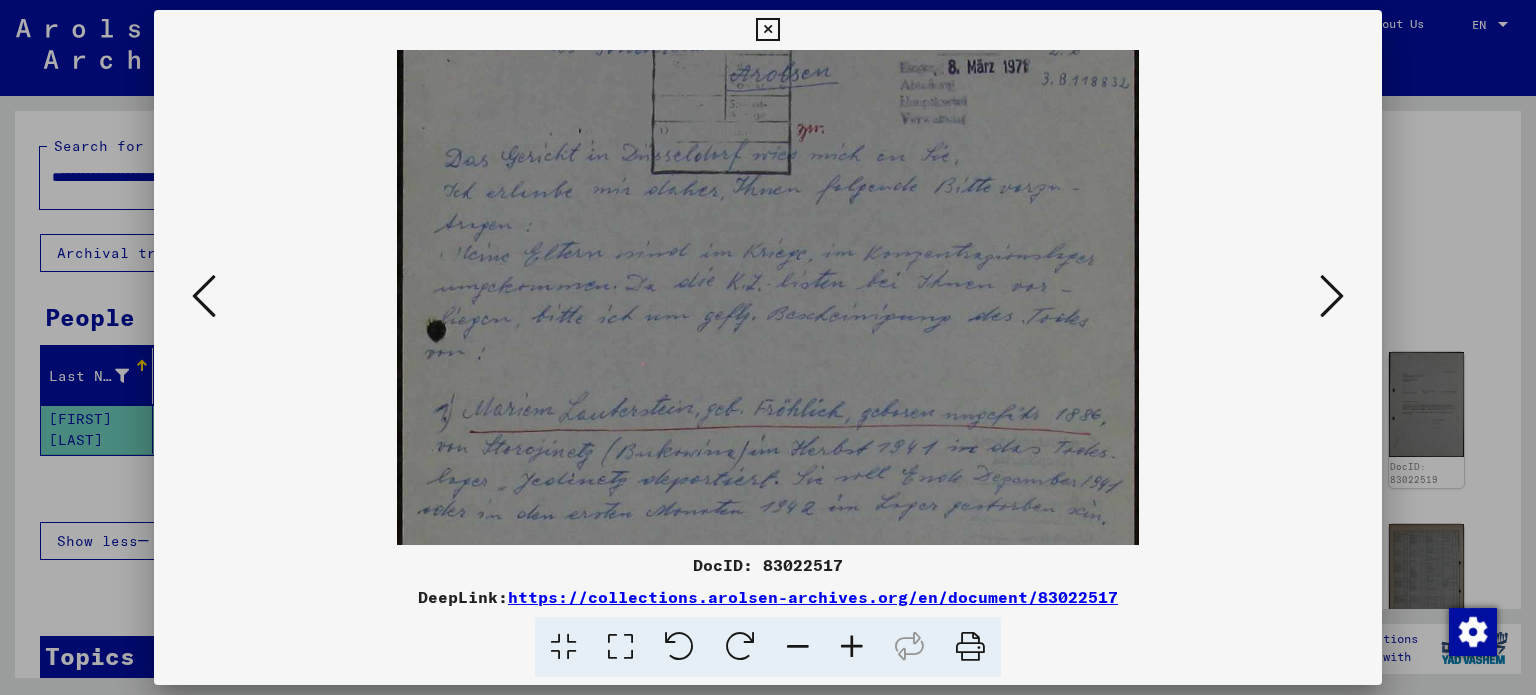 drag, startPoint x: 719, startPoint y: 366, endPoint x: 734, endPoint y: 245, distance: 121.92621 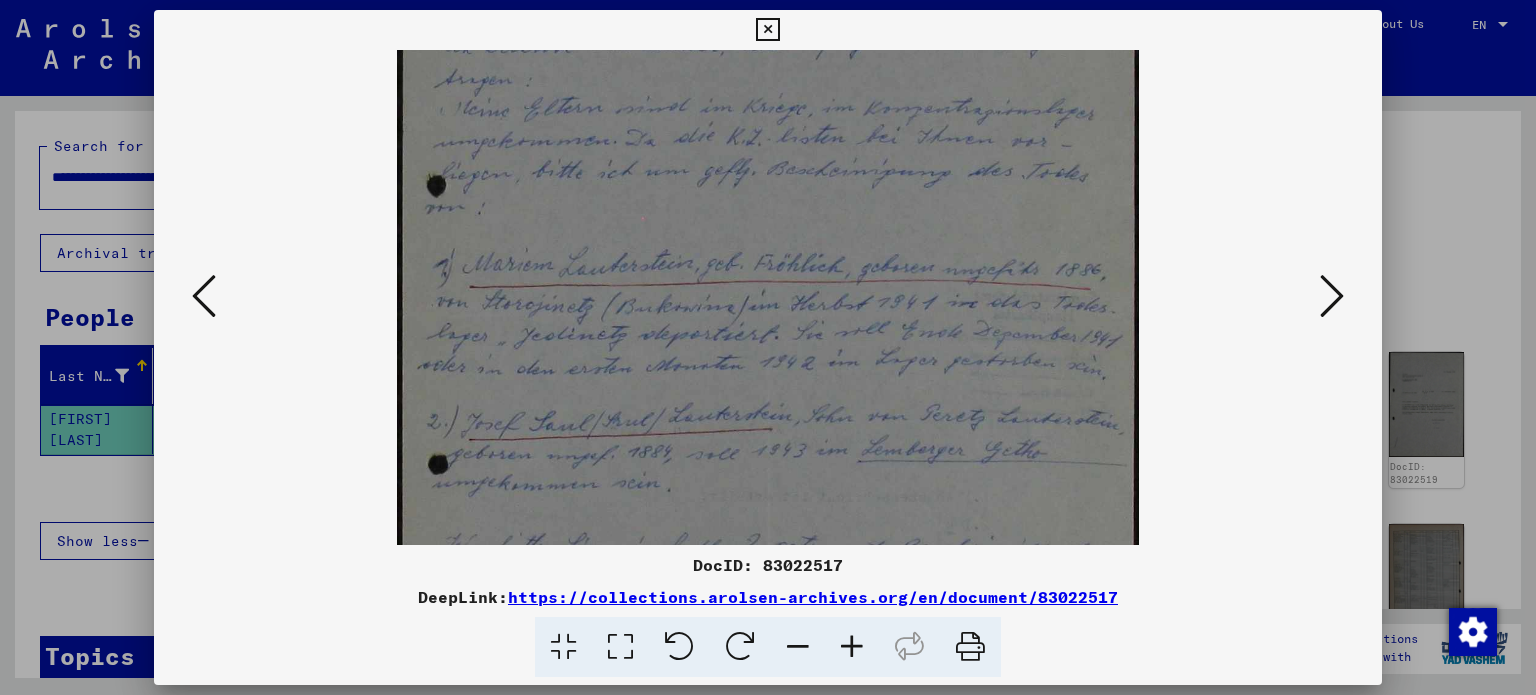 drag, startPoint x: 794, startPoint y: 394, endPoint x: 811, endPoint y: 261, distance: 134.08206 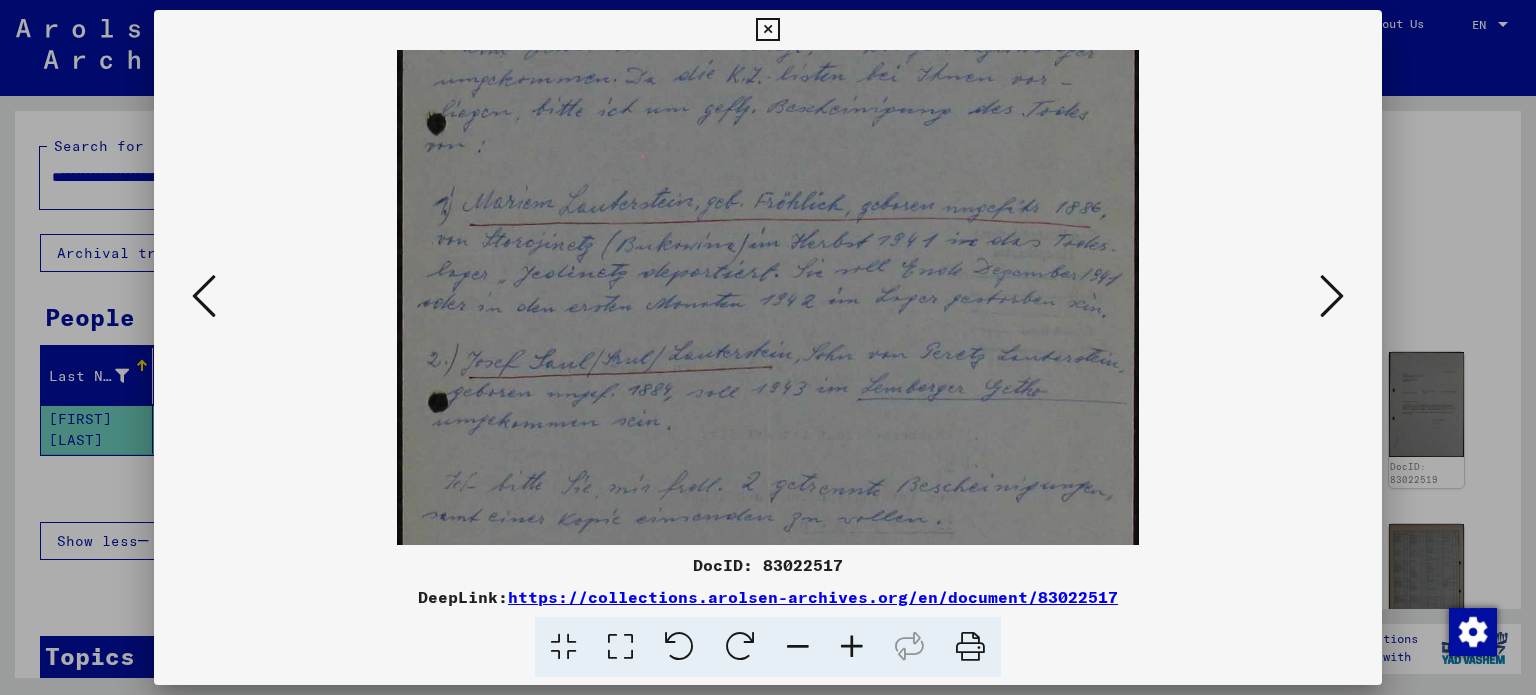 drag, startPoint x: 790, startPoint y: 401, endPoint x: 796, endPoint y: 341, distance: 60.299255 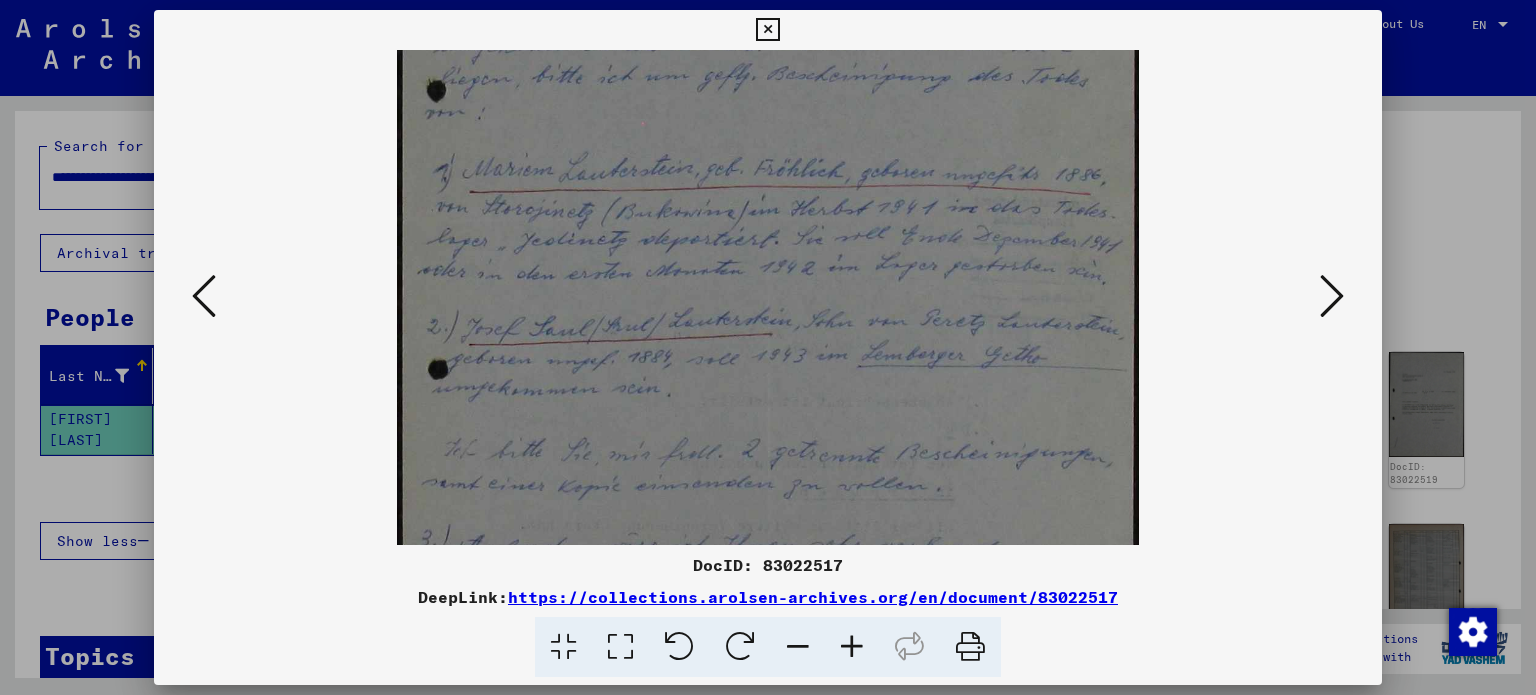 drag, startPoint x: 811, startPoint y: 387, endPoint x: 817, endPoint y: 337, distance: 50.358715 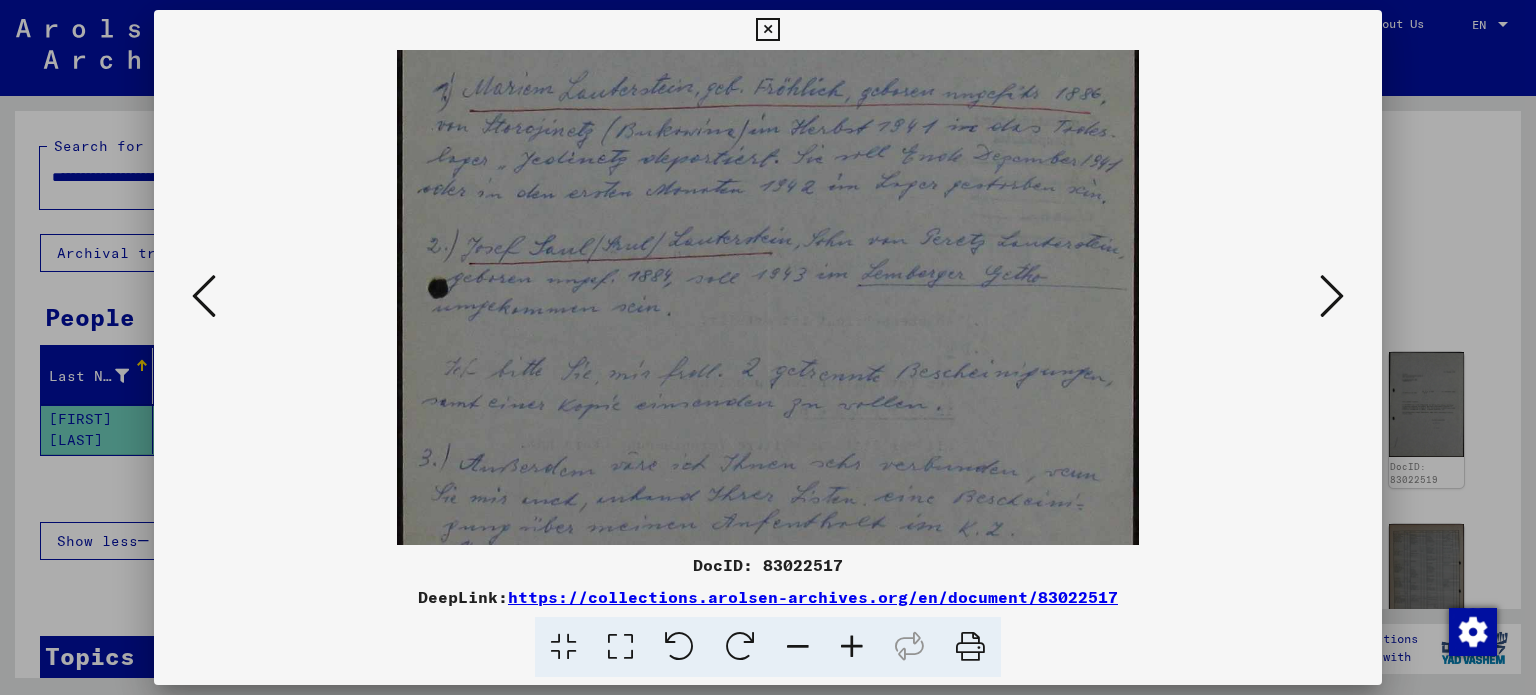 drag, startPoint x: 989, startPoint y: 391, endPoint x: 996, endPoint y: 315, distance: 76.321686 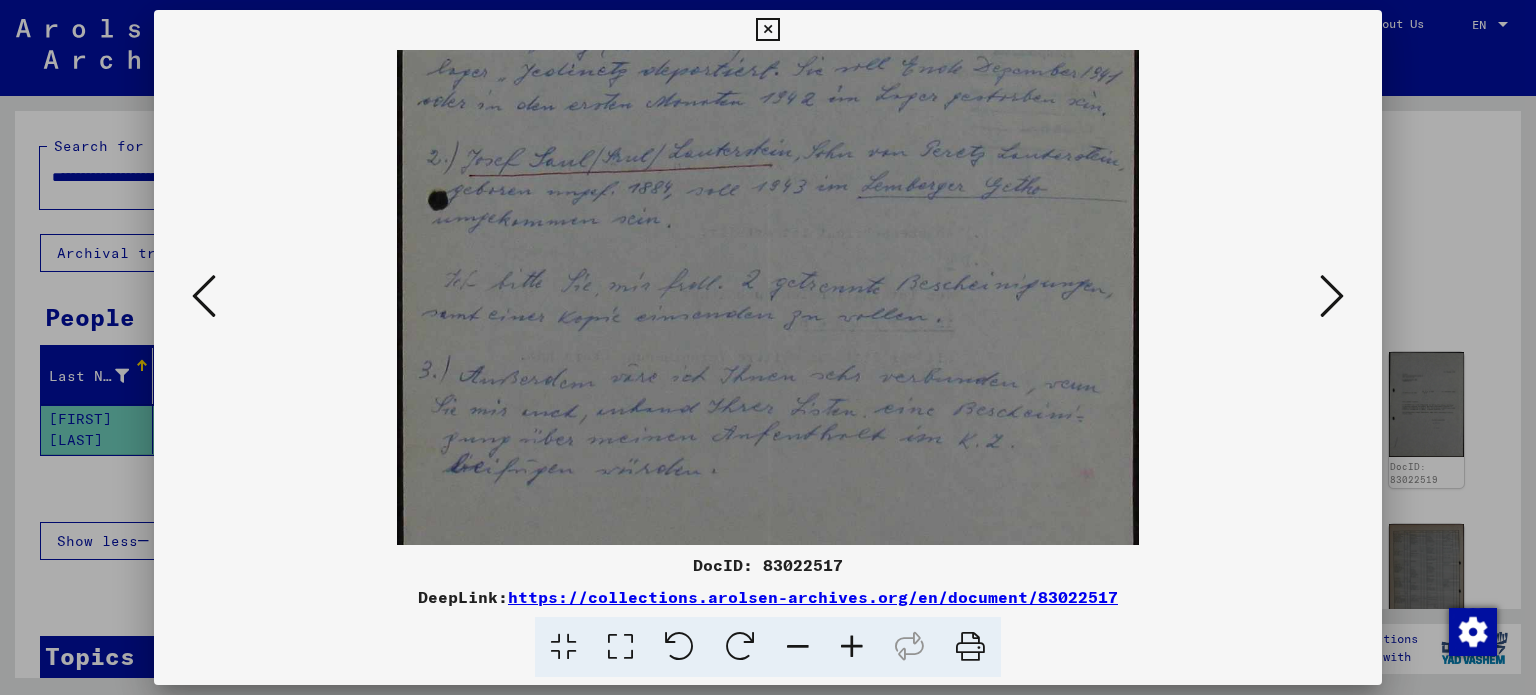 drag, startPoint x: 976, startPoint y: 401, endPoint x: 980, endPoint y: 308, distance: 93.08598 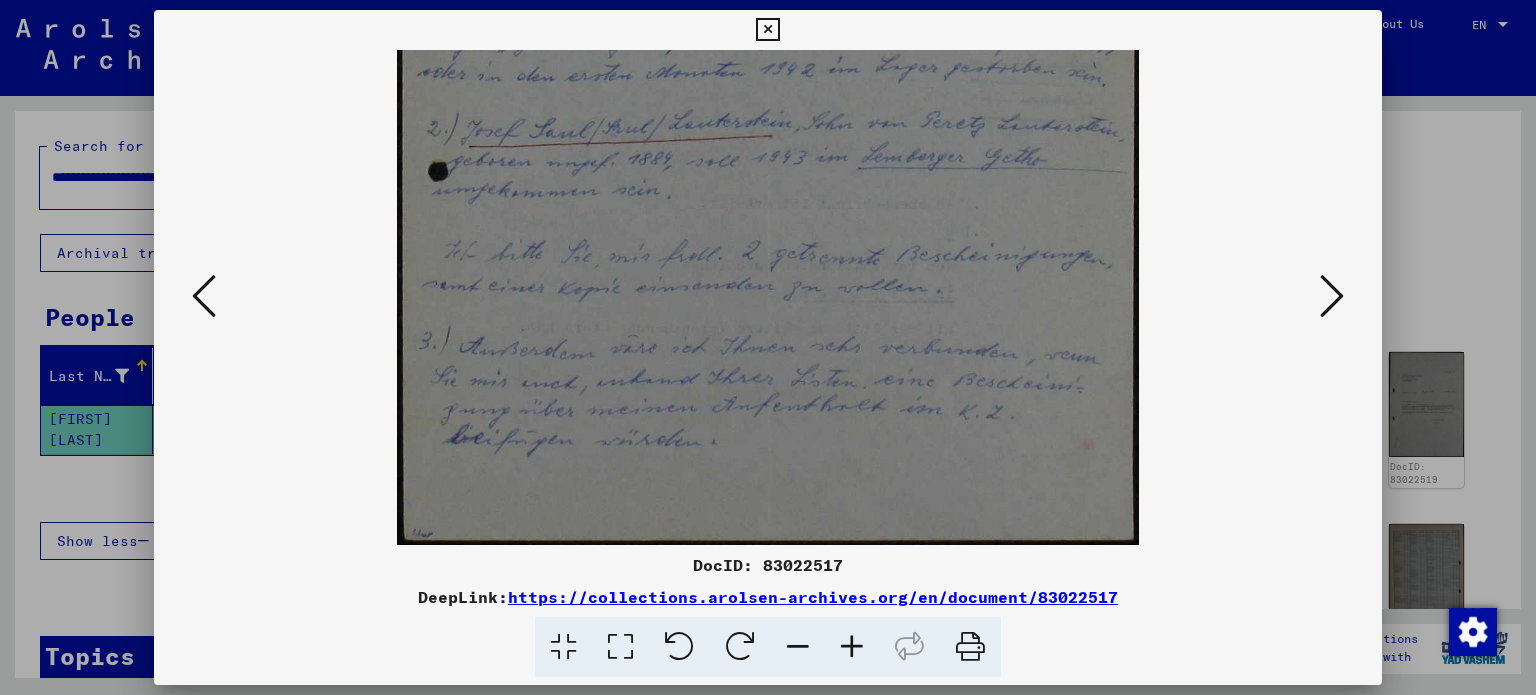 drag, startPoint x: 943, startPoint y: 370, endPoint x: 985, endPoint y: 279, distance: 100.22475 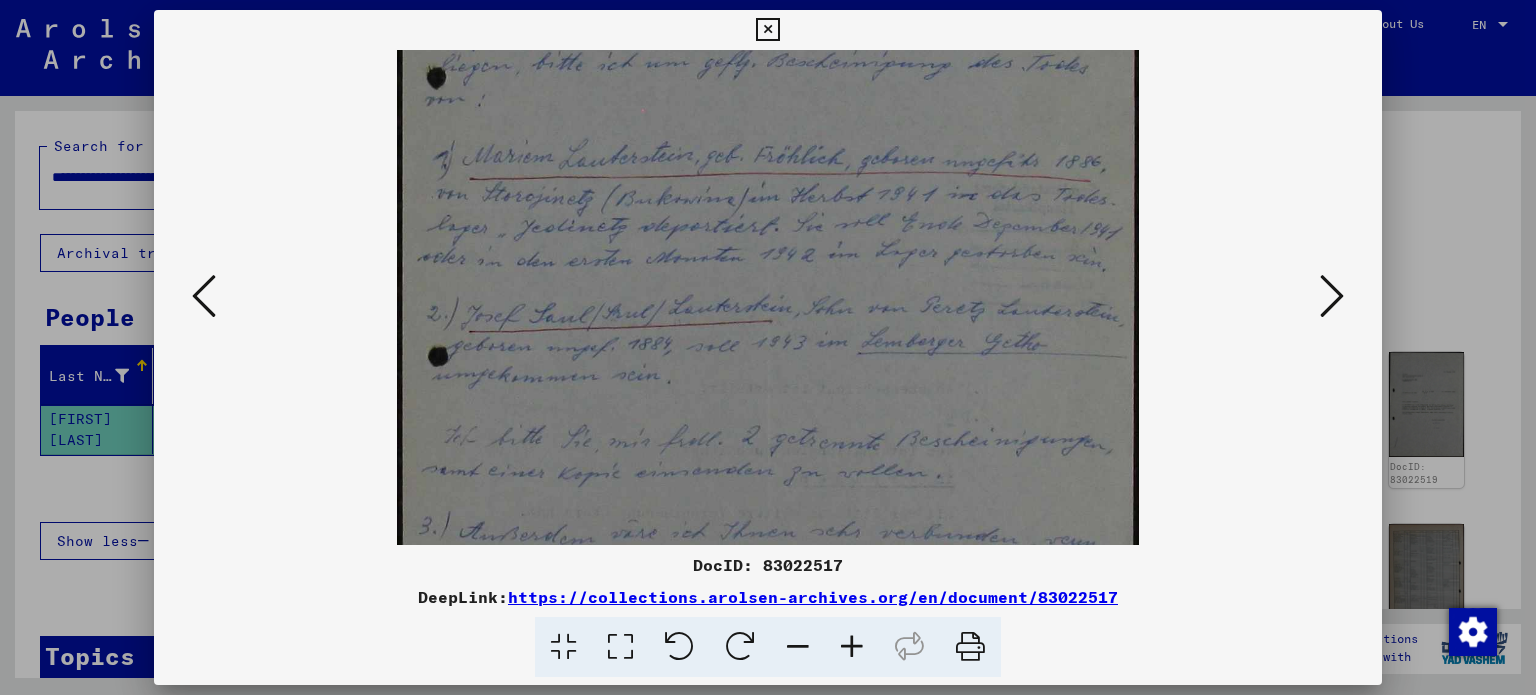 drag, startPoint x: 962, startPoint y: 304, endPoint x: 948, endPoint y: 505, distance: 201.48697 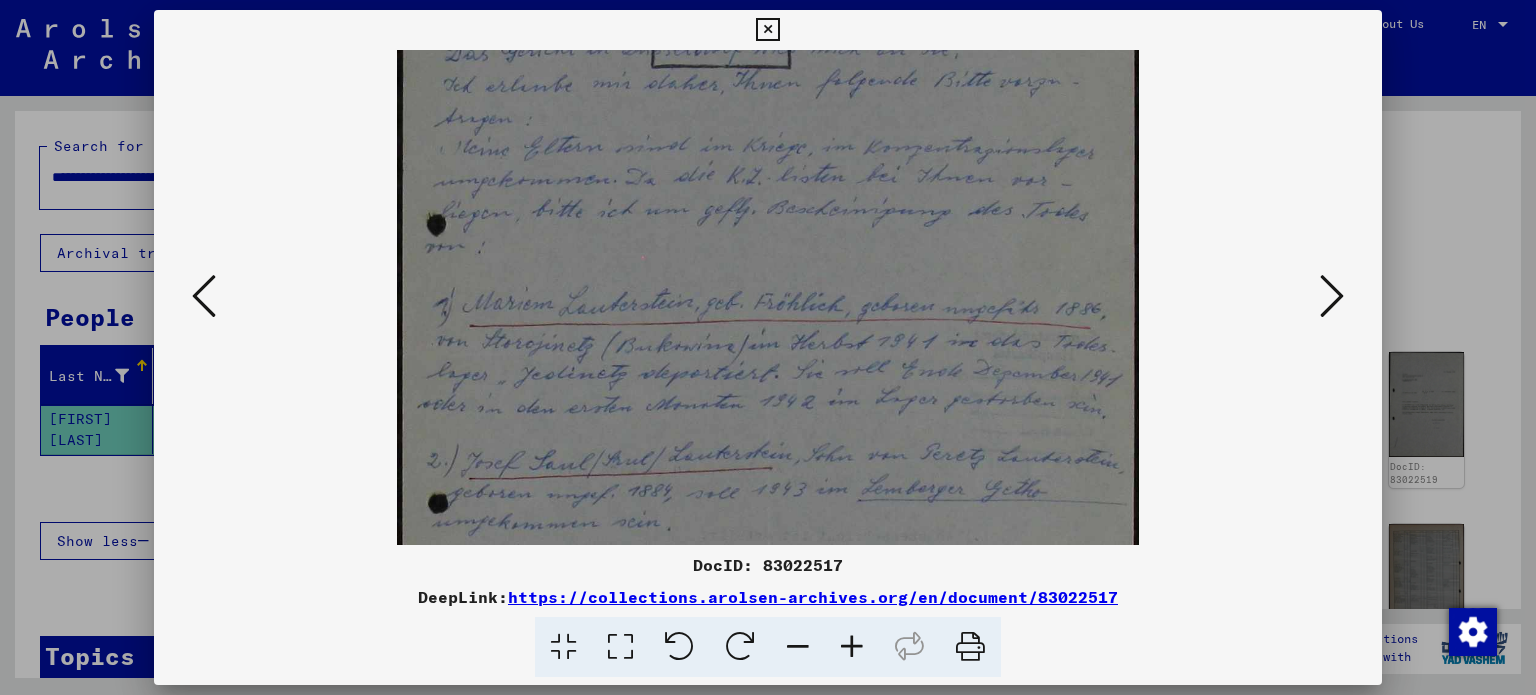 drag, startPoint x: 961, startPoint y: 211, endPoint x: 984, endPoint y: 348, distance: 138.91724 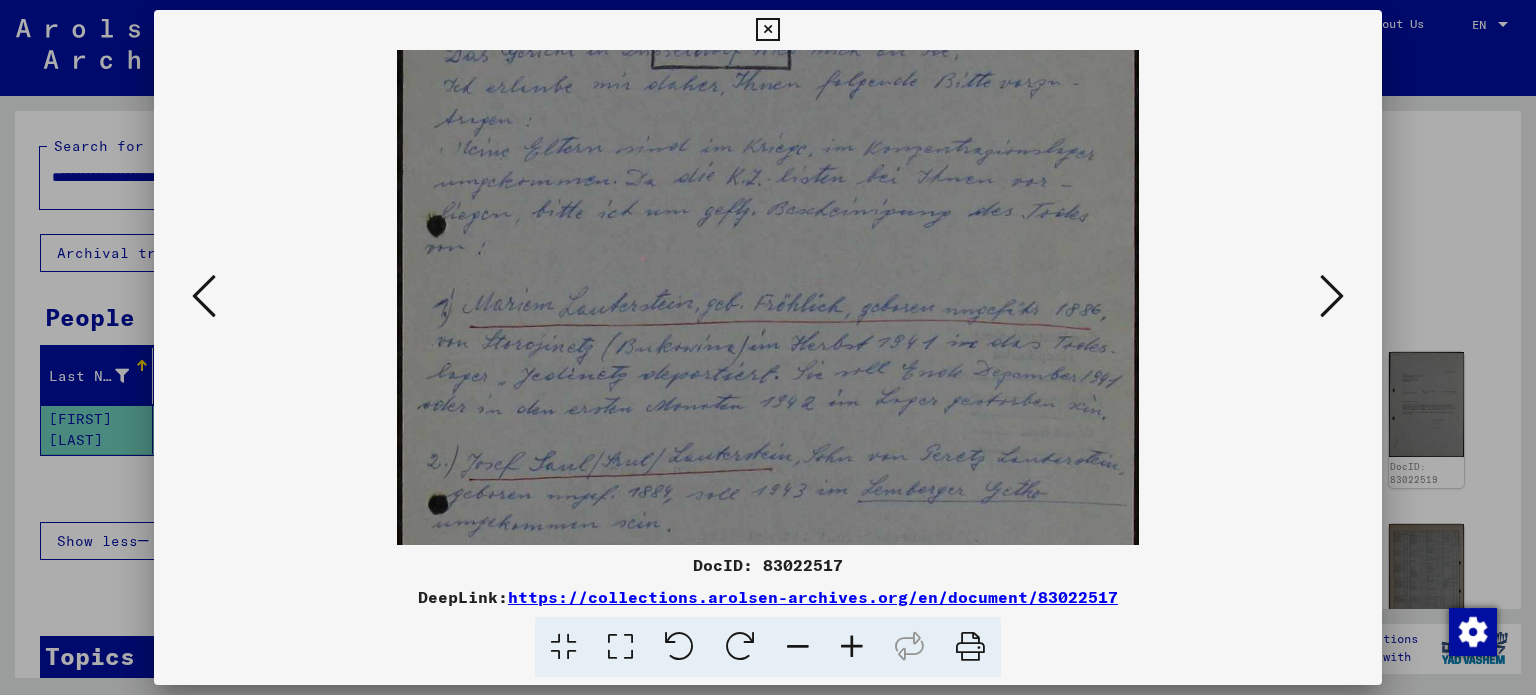 click at bounding box center [768, 356] 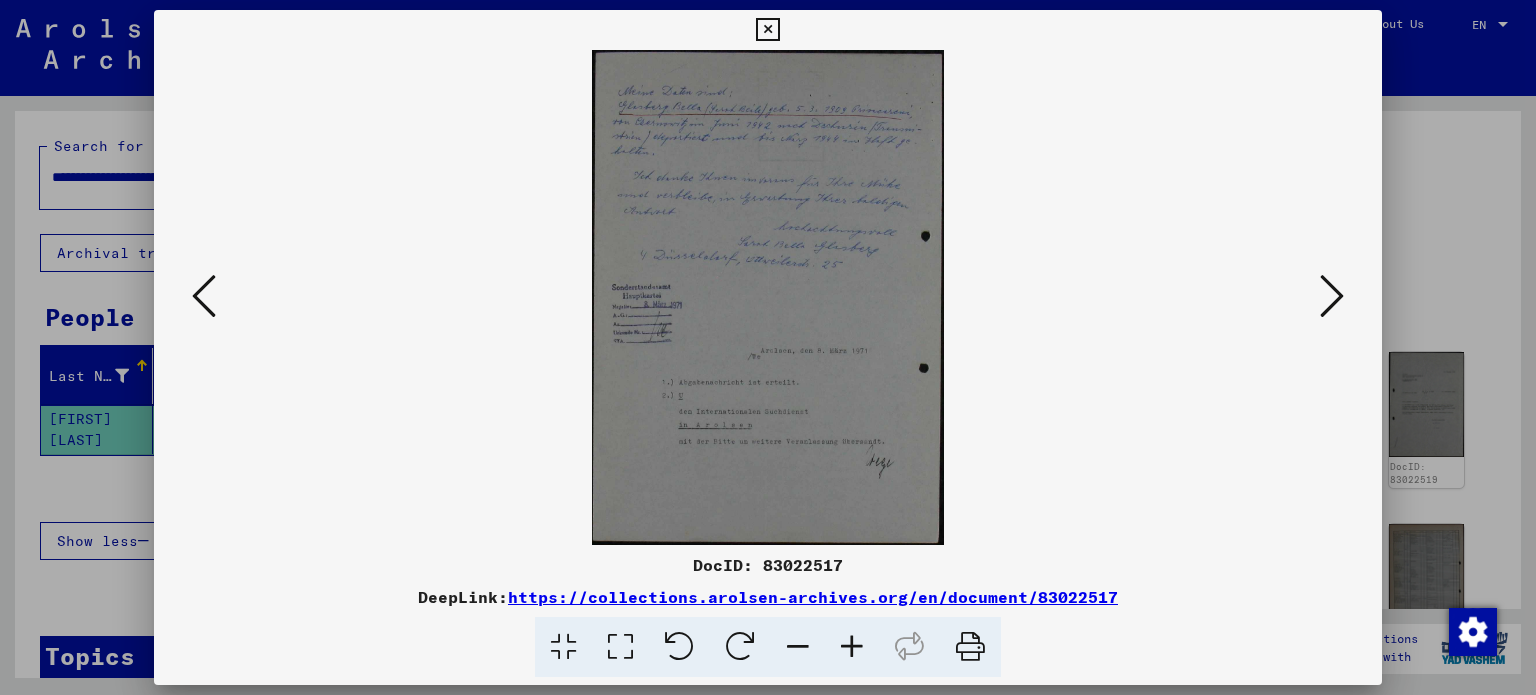 scroll, scrollTop: 0, scrollLeft: 0, axis: both 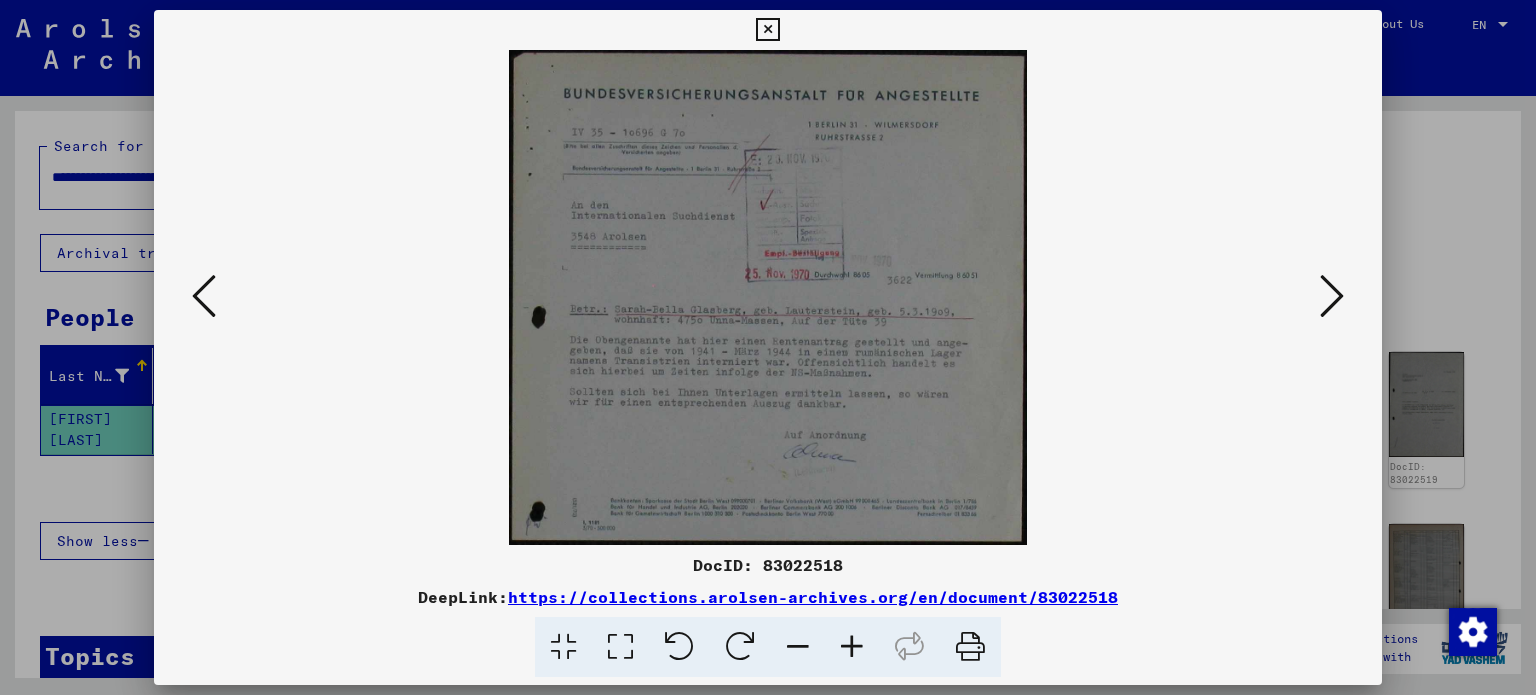click at bounding box center (1332, 296) 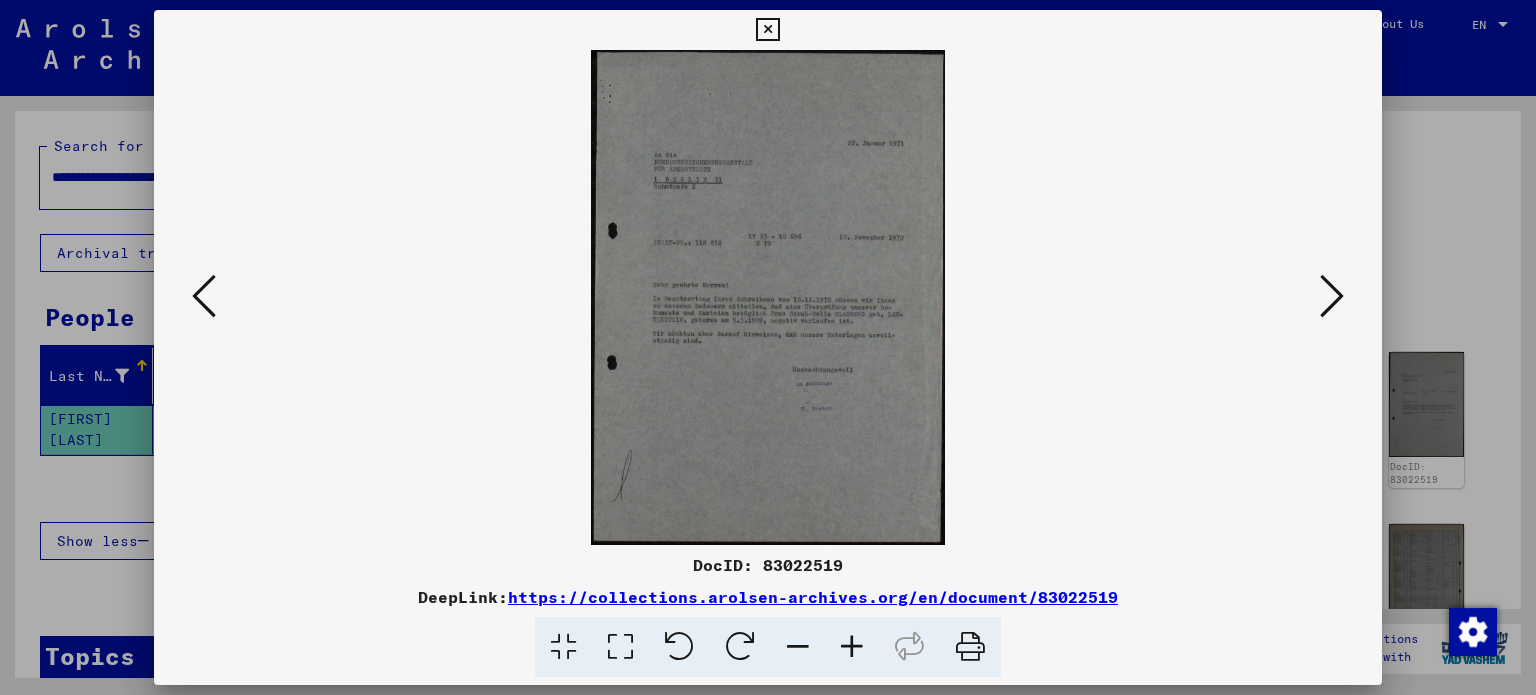 click at bounding box center [1332, 296] 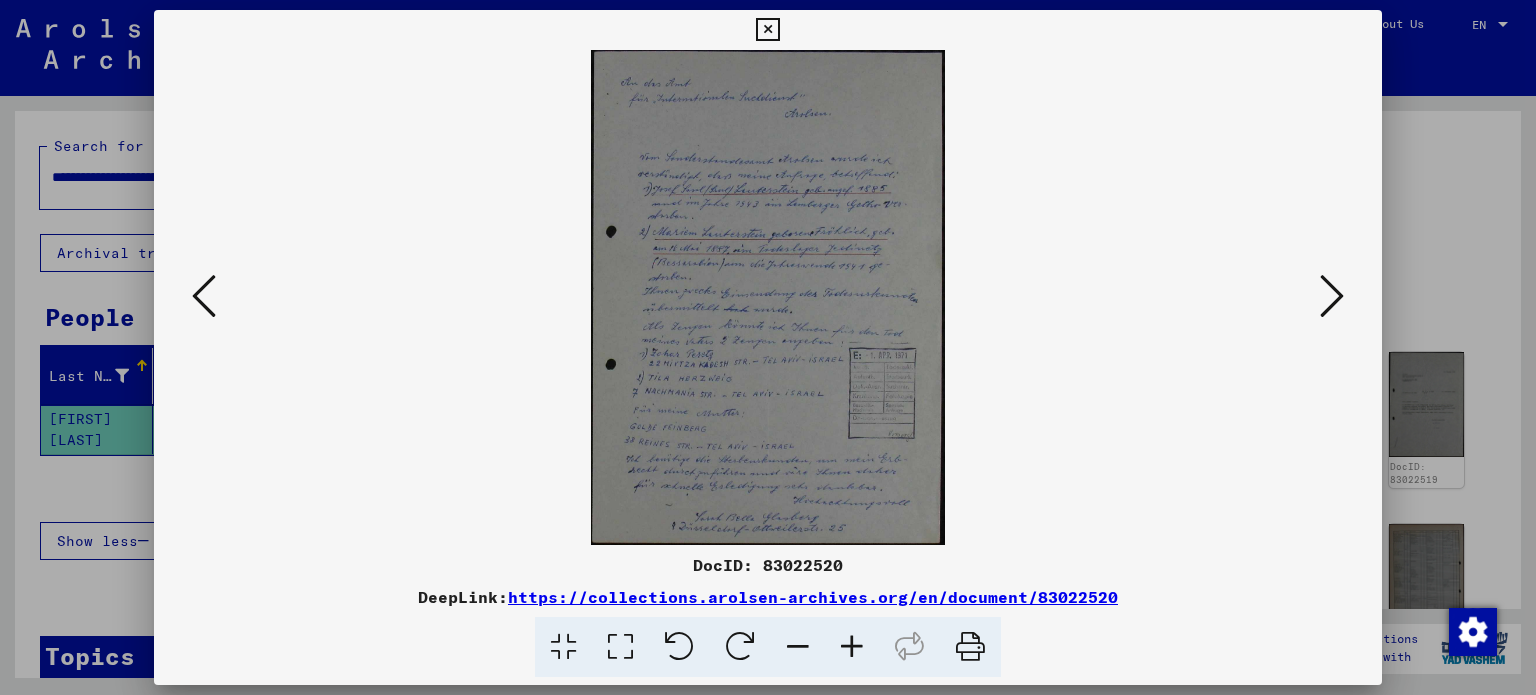 click at bounding box center [852, 647] 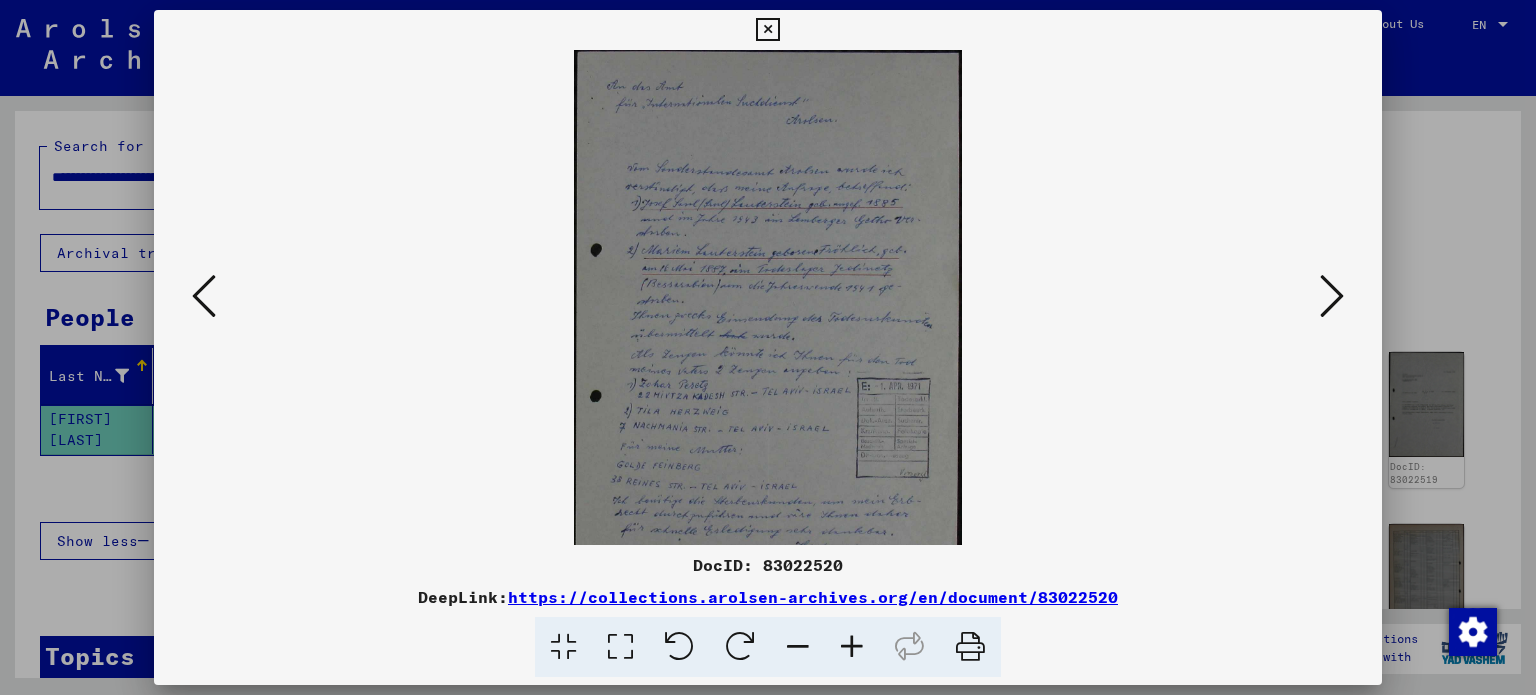 click at bounding box center [852, 647] 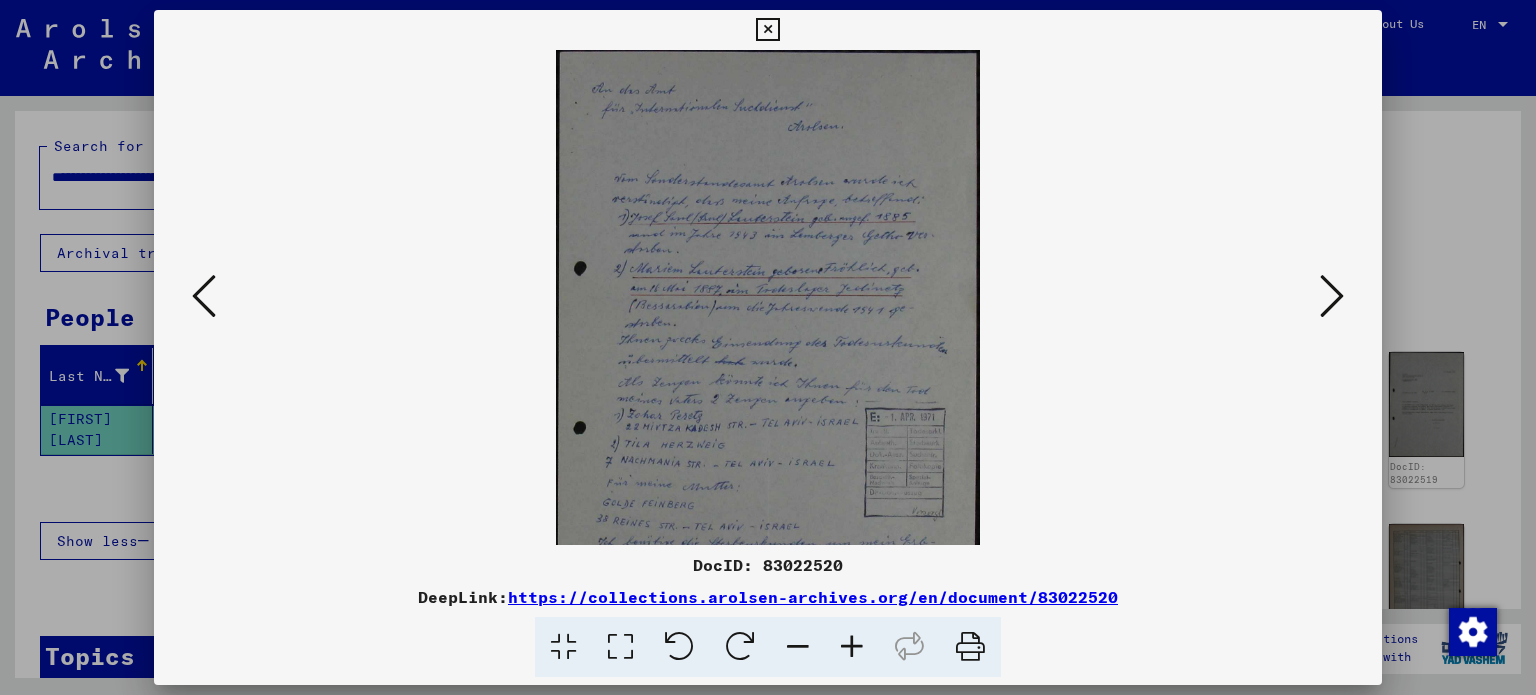 click at bounding box center (852, 647) 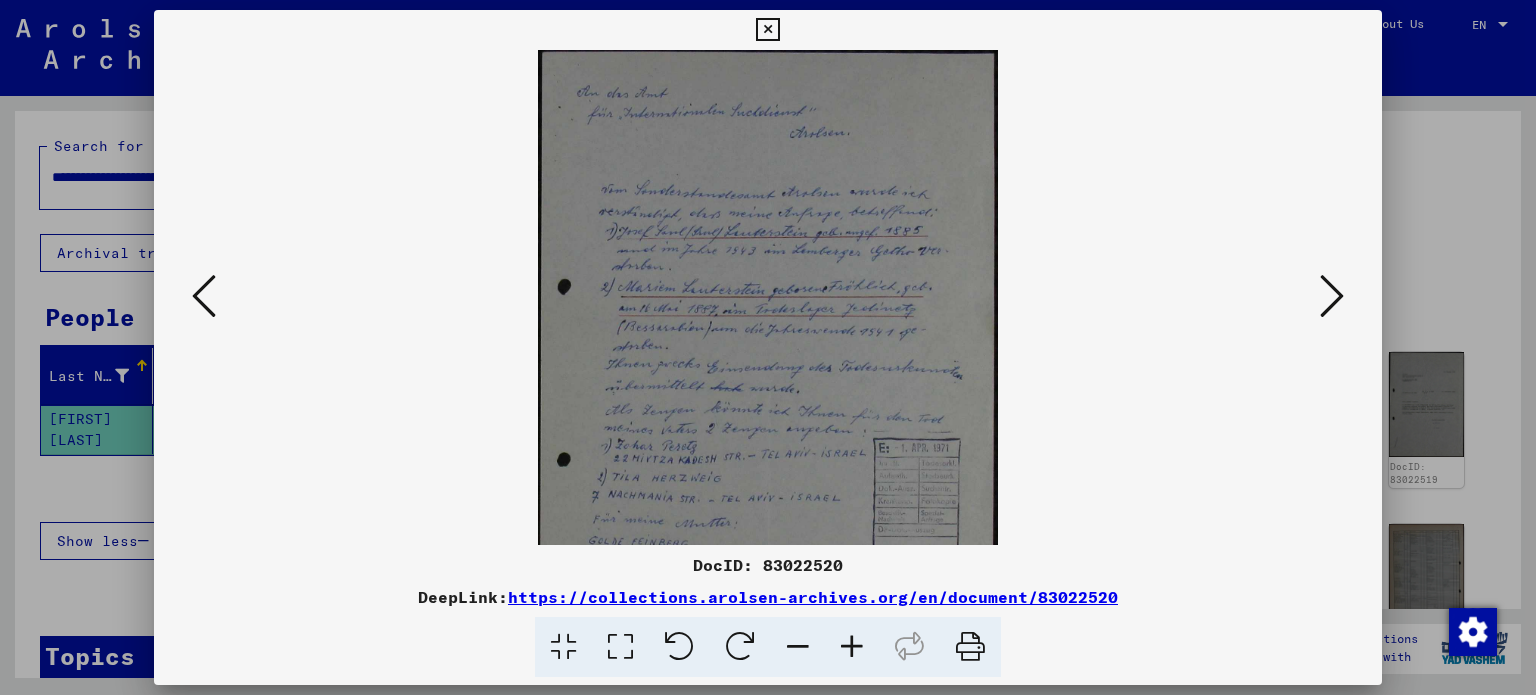 click at bounding box center [852, 647] 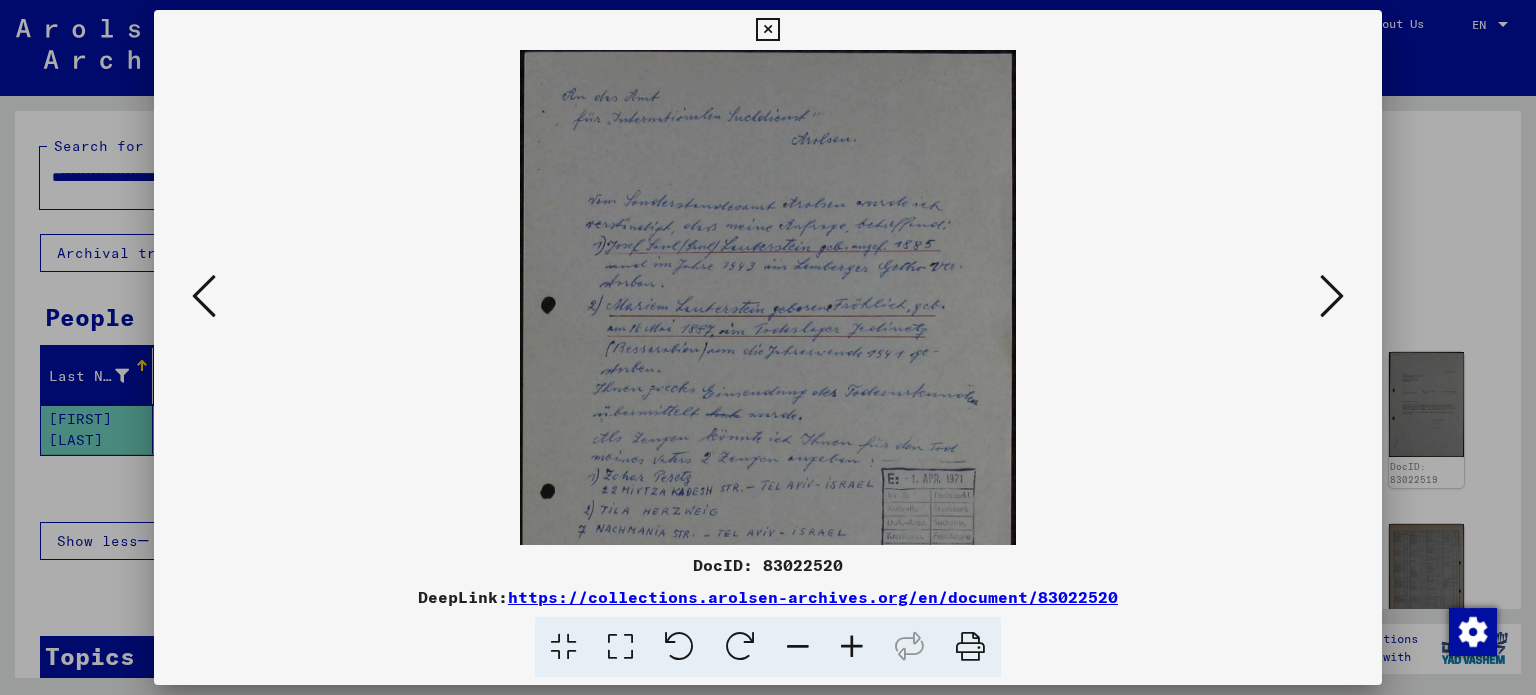 click at bounding box center (852, 647) 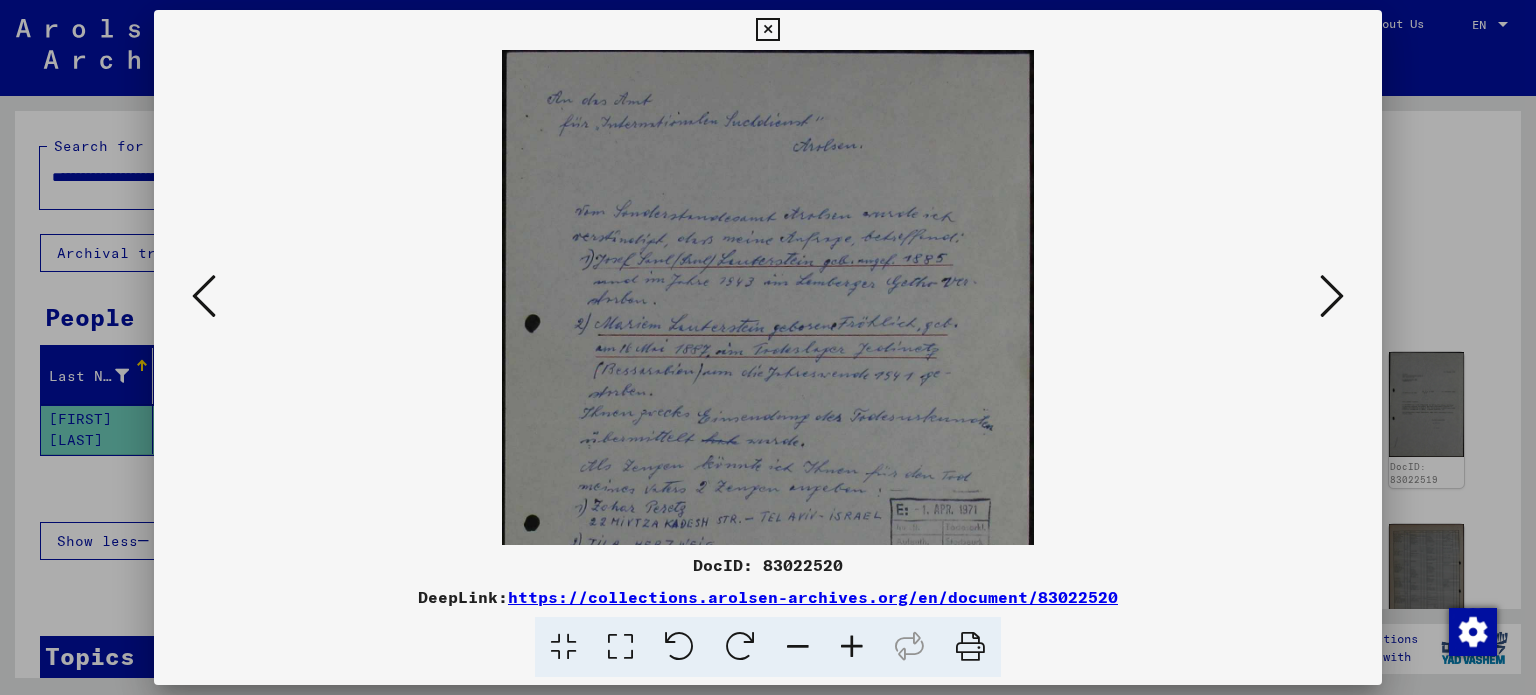 click at bounding box center (852, 647) 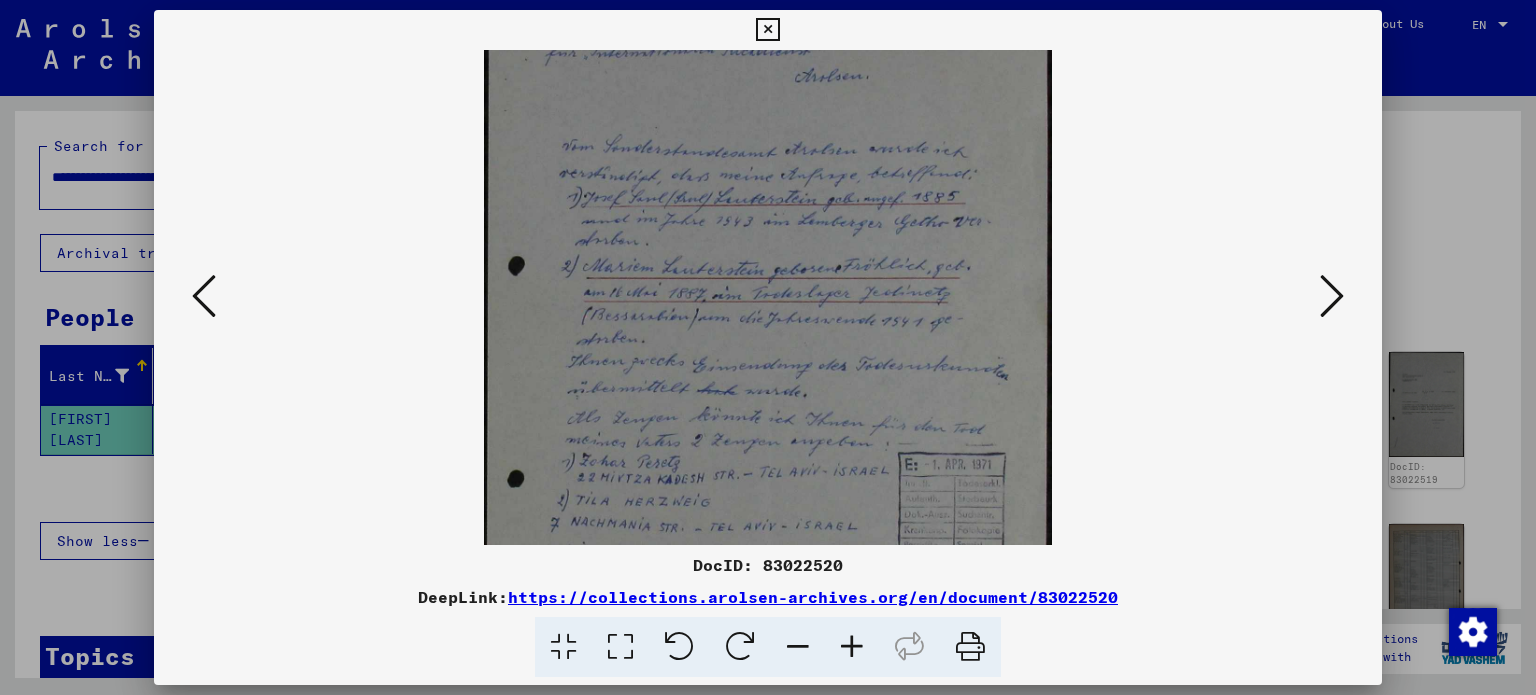 scroll, scrollTop: 116, scrollLeft: 0, axis: vertical 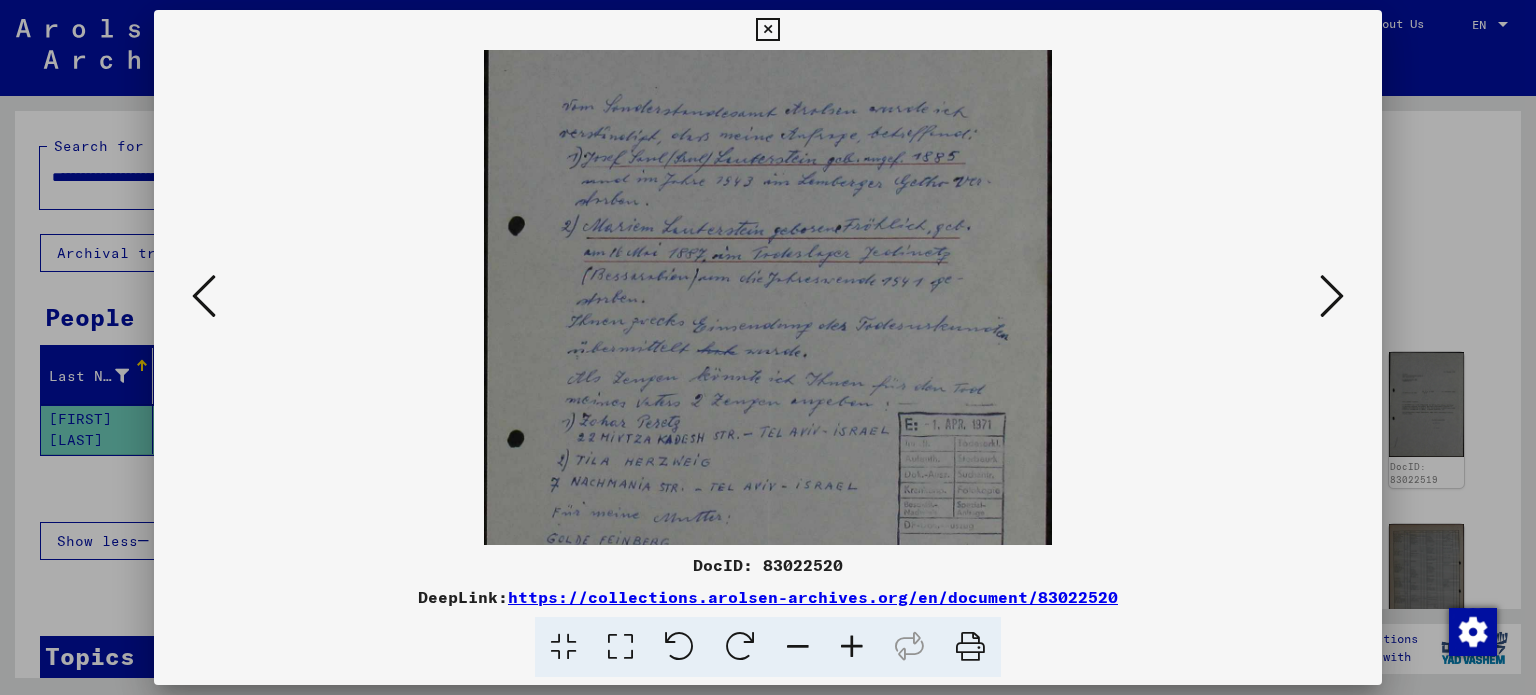 drag, startPoint x: 699, startPoint y: 329, endPoint x: 735, endPoint y: 225, distance: 110.054535 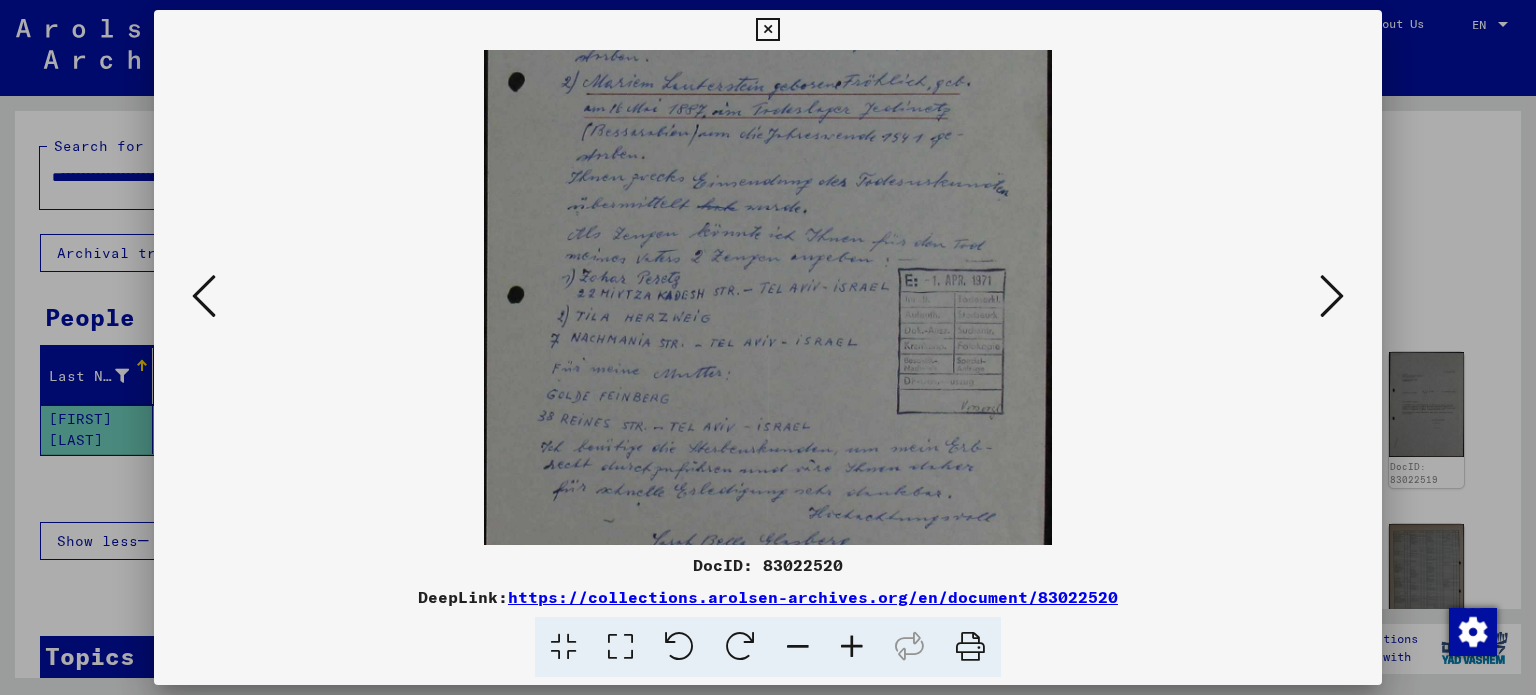 drag, startPoint x: 744, startPoint y: 409, endPoint x: 753, endPoint y: 236, distance: 173.23395 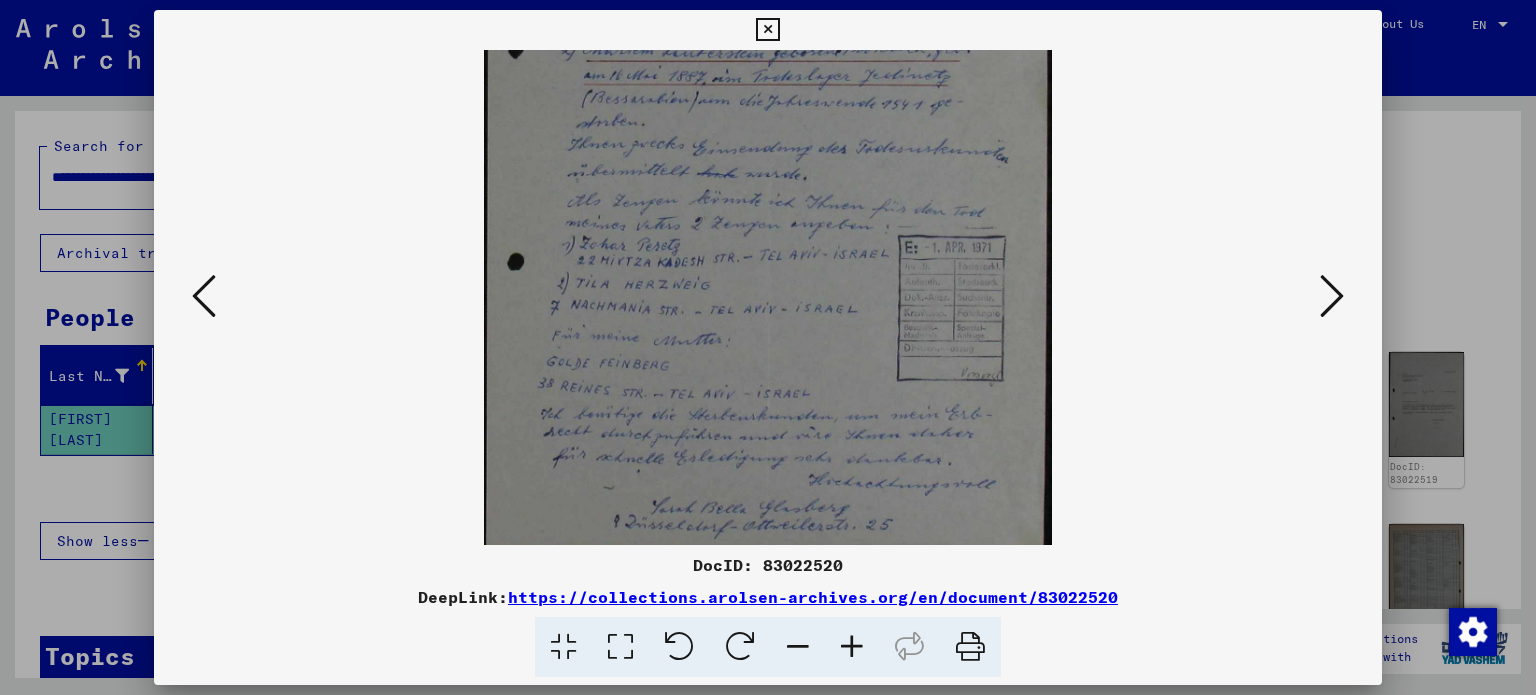 scroll, scrollTop: 300, scrollLeft: 0, axis: vertical 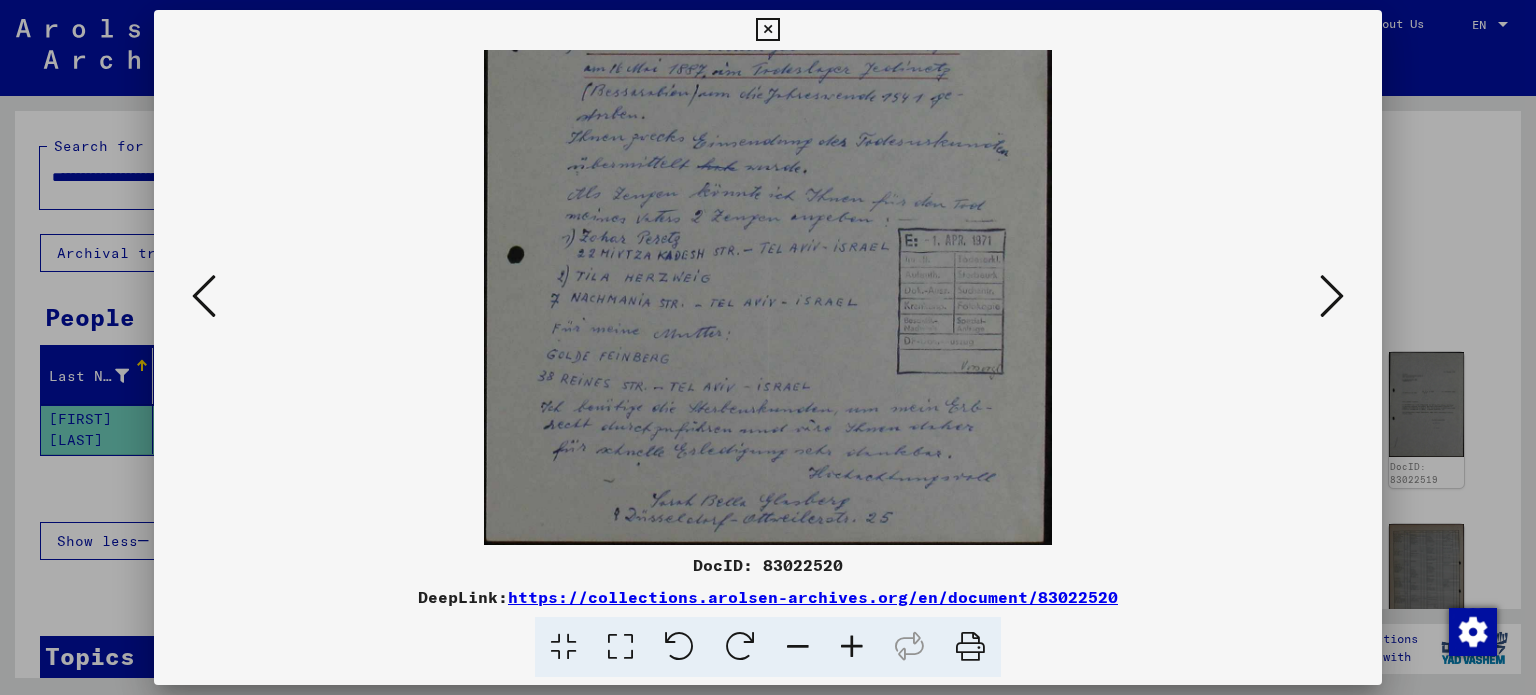 drag, startPoint x: 774, startPoint y: 430, endPoint x: 792, endPoint y: 284, distance: 147.10541 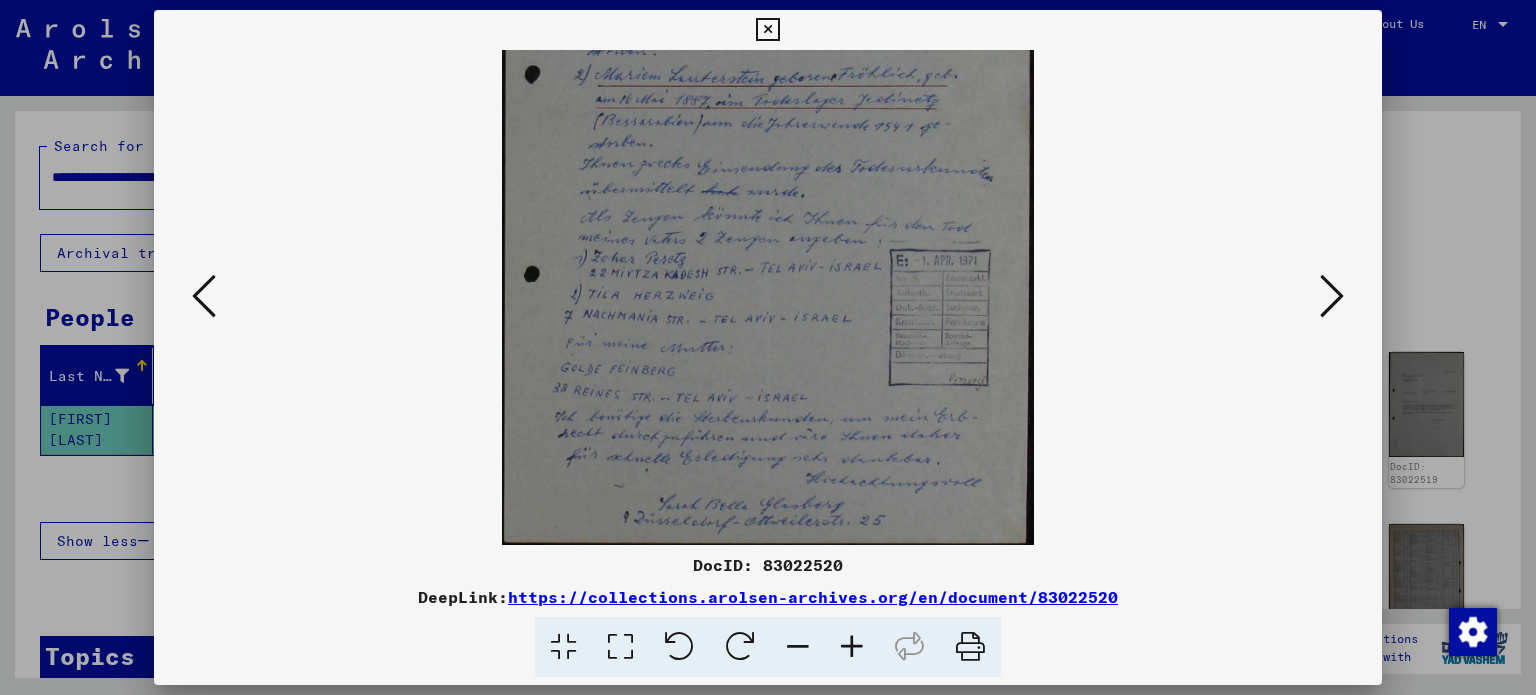 click at bounding box center (798, 647) 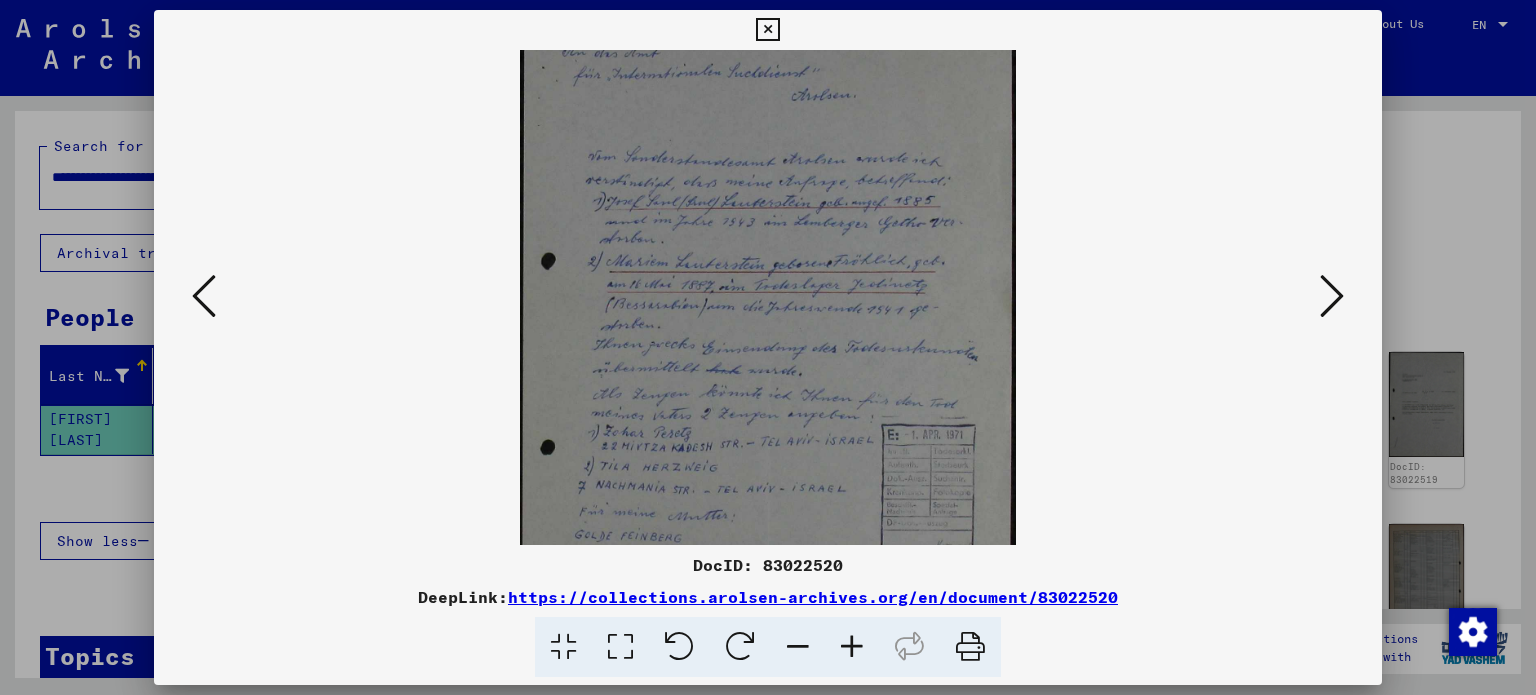 scroll, scrollTop: 0, scrollLeft: 0, axis: both 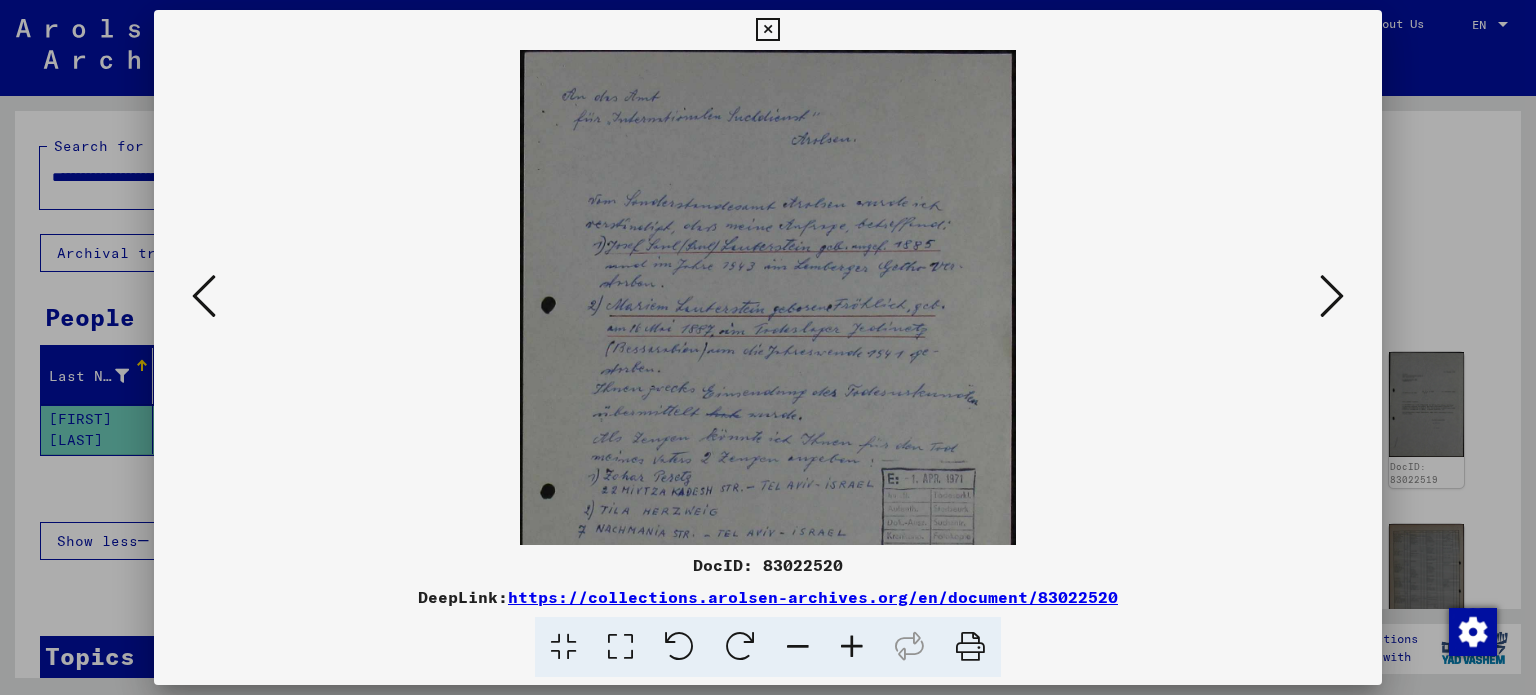 drag, startPoint x: 762, startPoint y: 222, endPoint x: 734, endPoint y: 468, distance: 247.58836 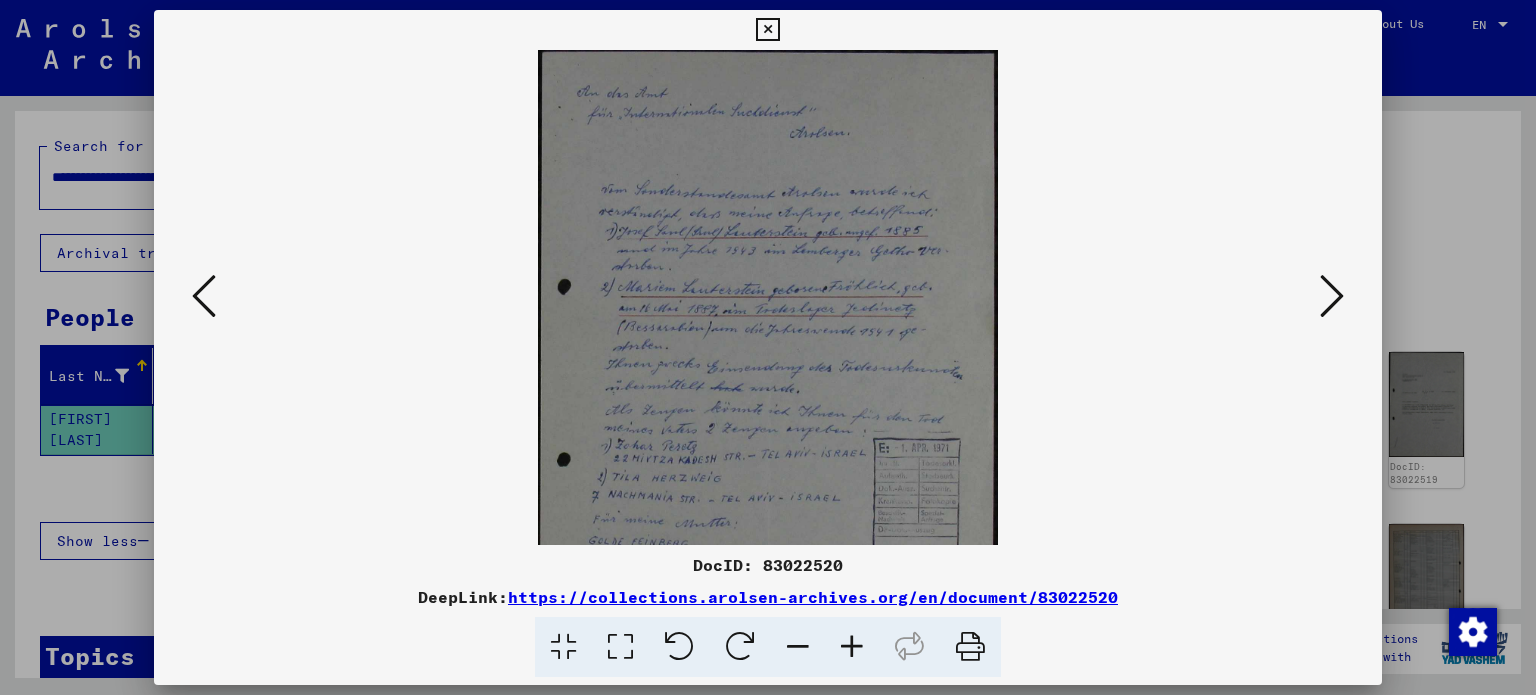 click at bounding box center (798, 647) 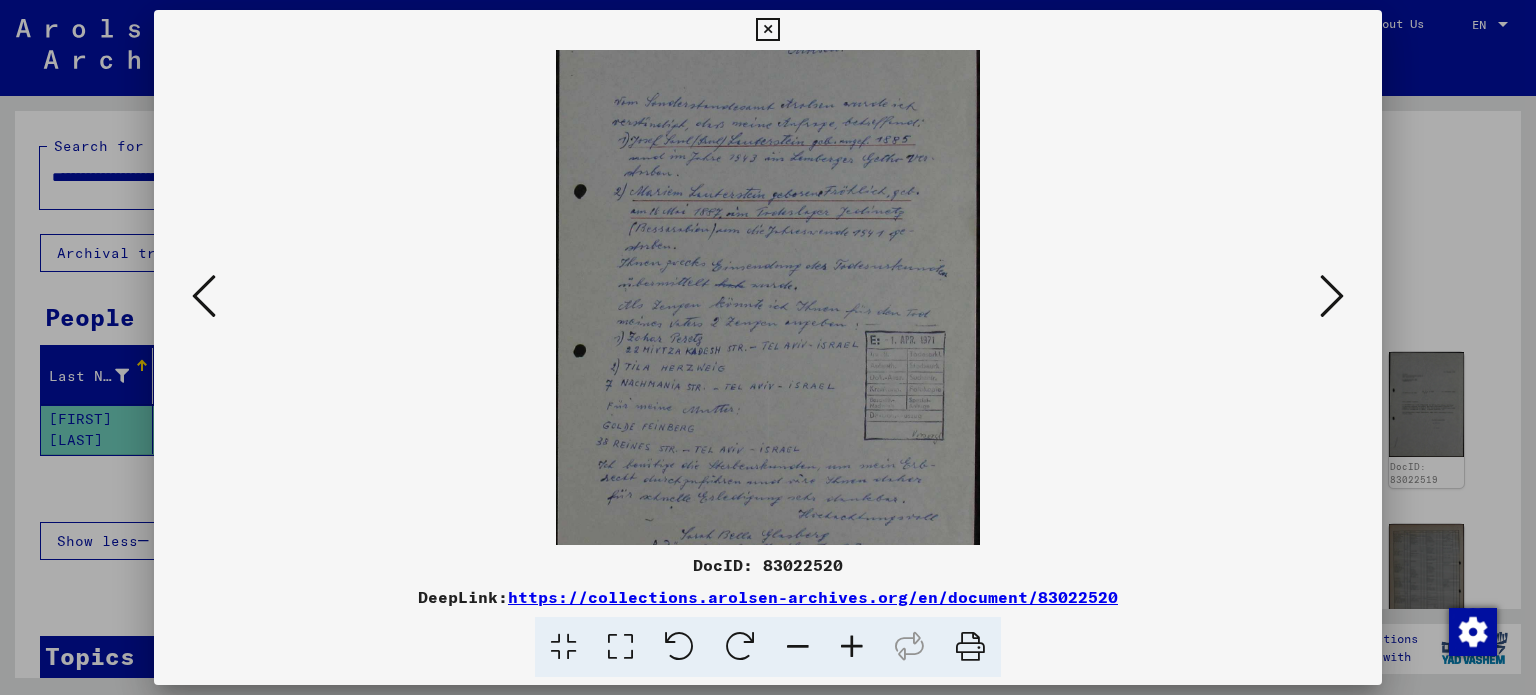 scroll, scrollTop: 100, scrollLeft: 0, axis: vertical 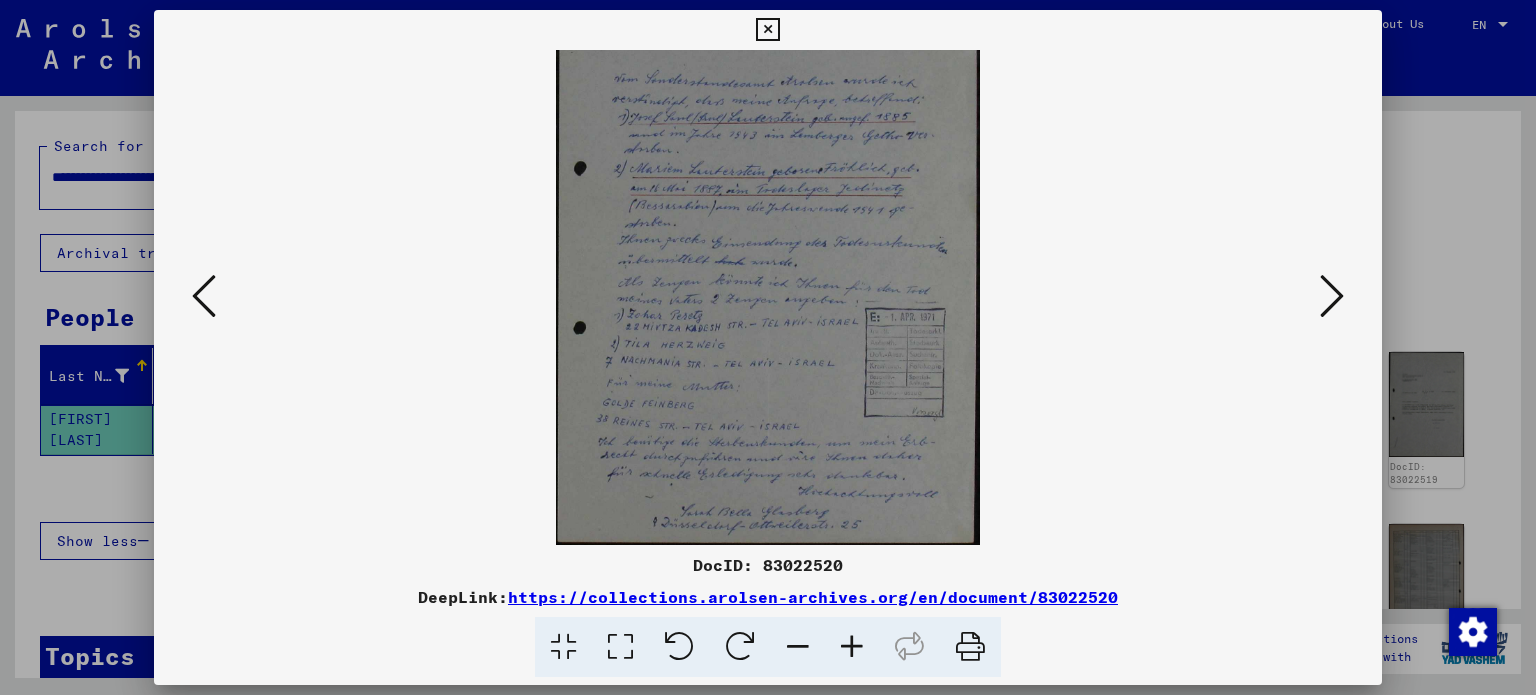 drag, startPoint x: 806, startPoint y: 498, endPoint x: 793, endPoint y: 326, distance: 172.49059 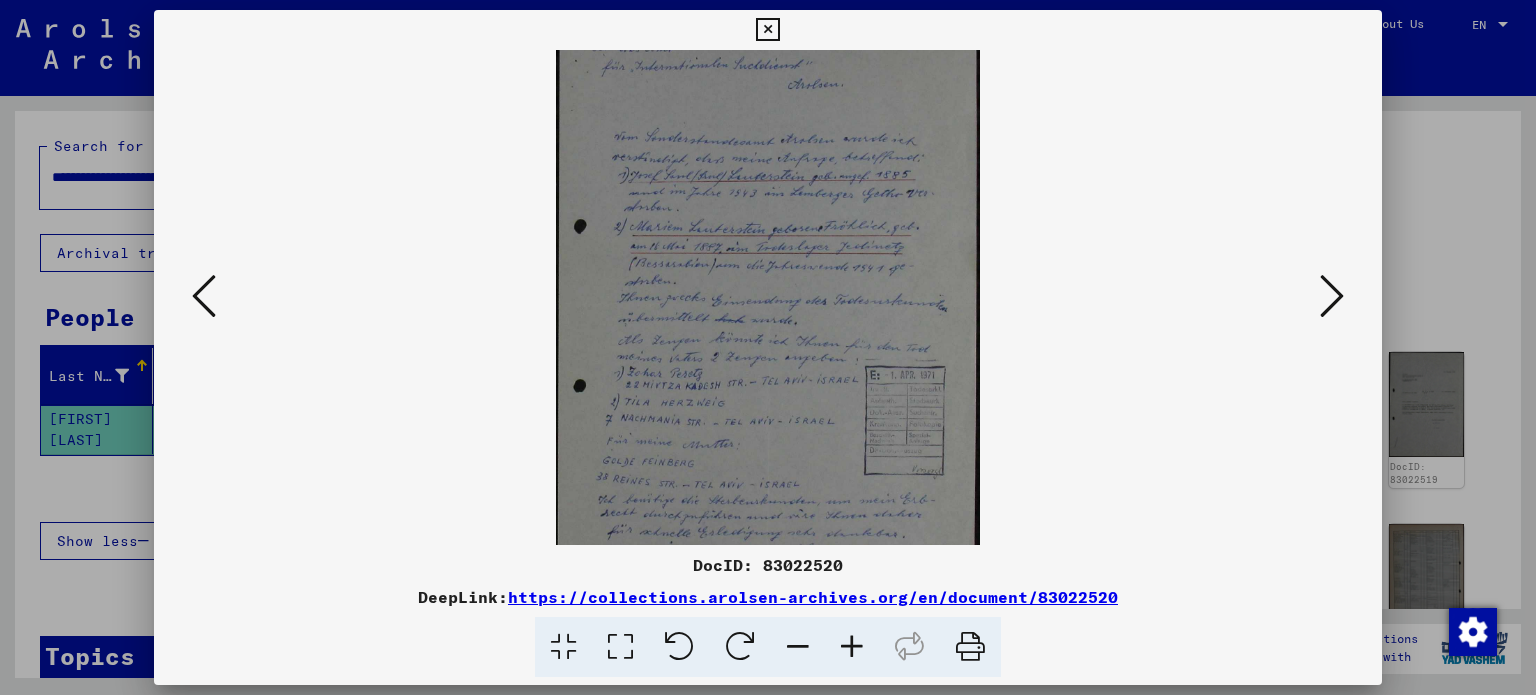 scroll, scrollTop: 10, scrollLeft: 0, axis: vertical 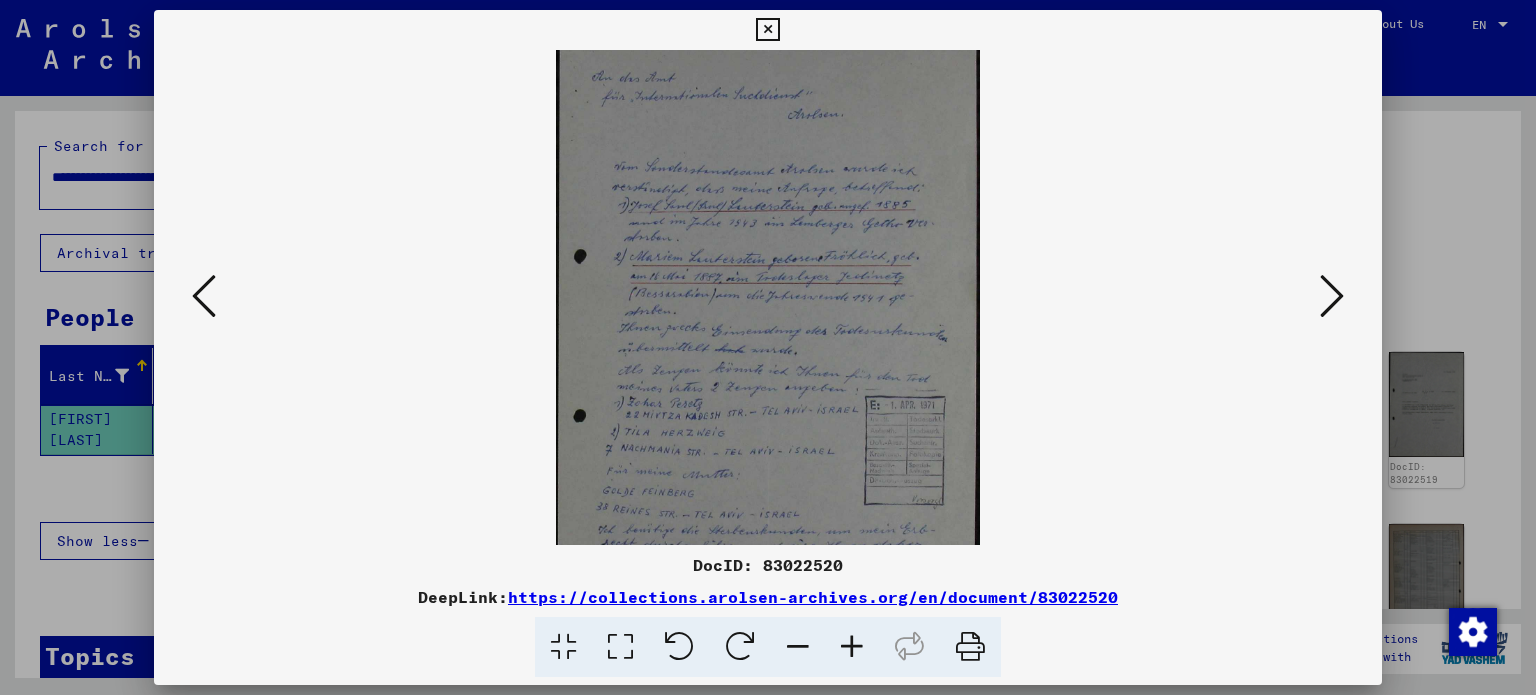 drag, startPoint x: 780, startPoint y: 233, endPoint x: 797, endPoint y: 326, distance: 94.54099 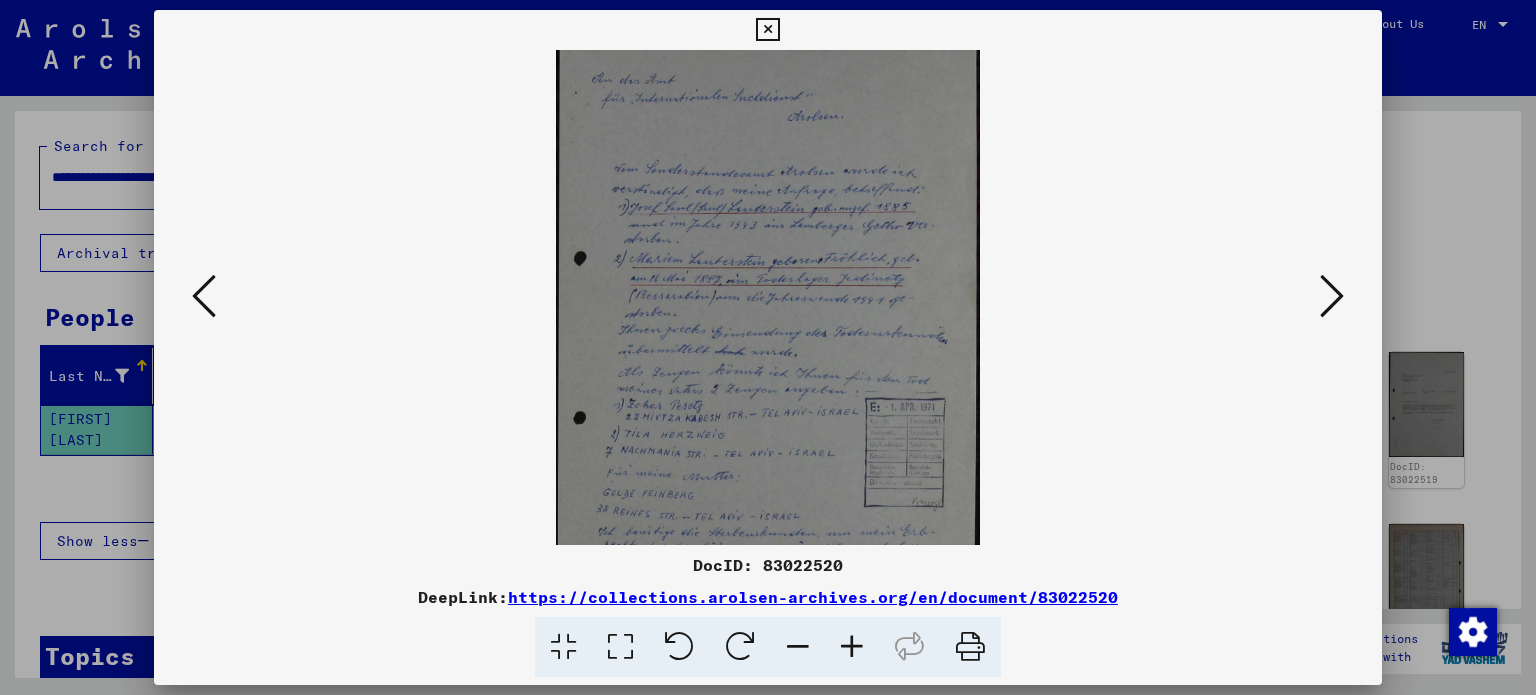 scroll, scrollTop: 0, scrollLeft: 0, axis: both 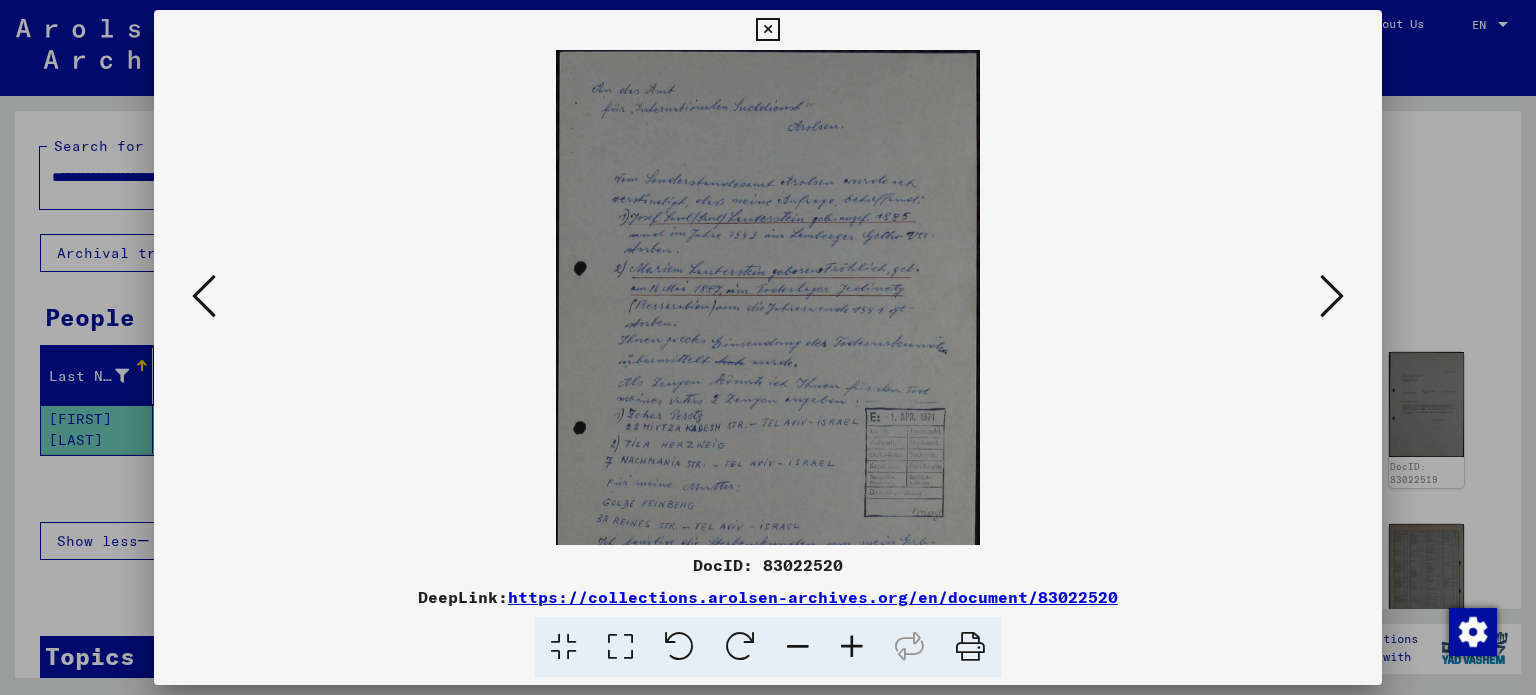drag, startPoint x: 778, startPoint y: 155, endPoint x: 775, endPoint y: 245, distance: 90.04999 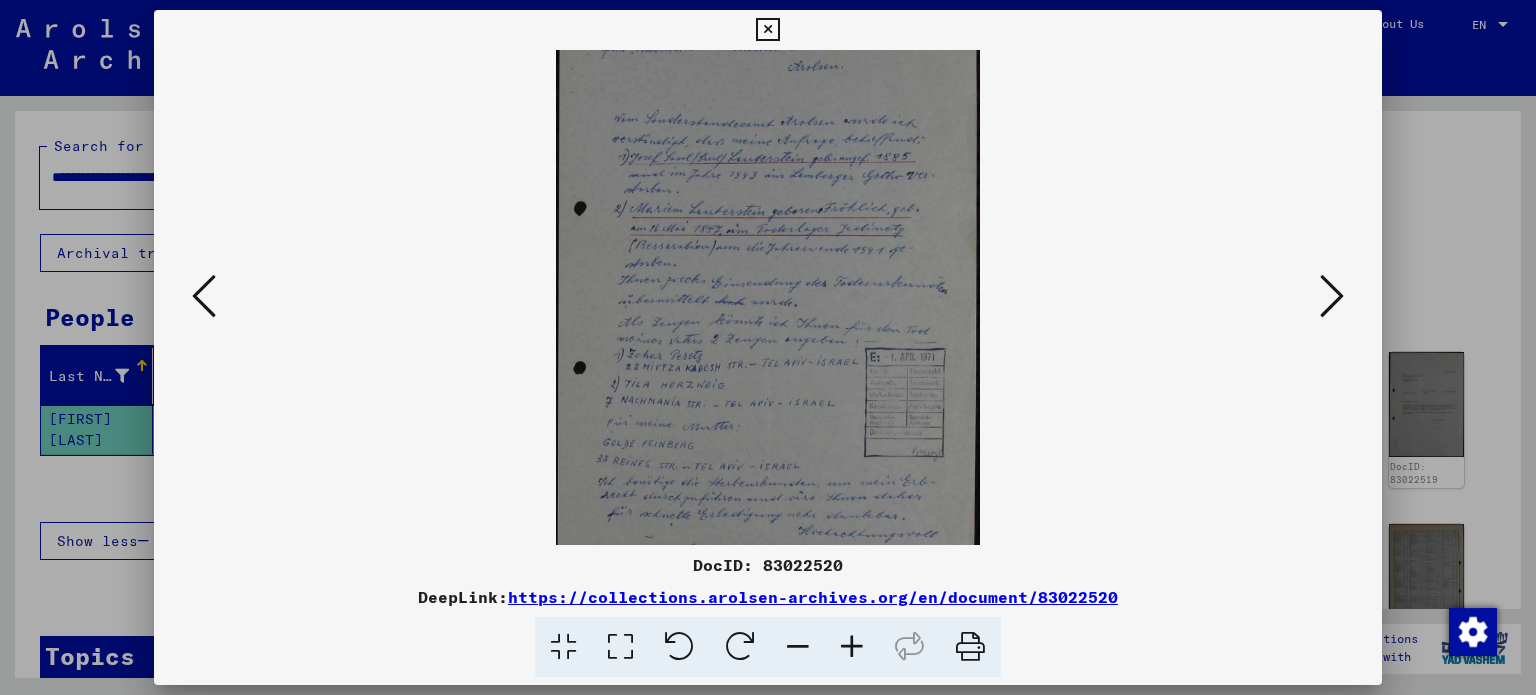 scroll, scrollTop: 100, scrollLeft: 0, axis: vertical 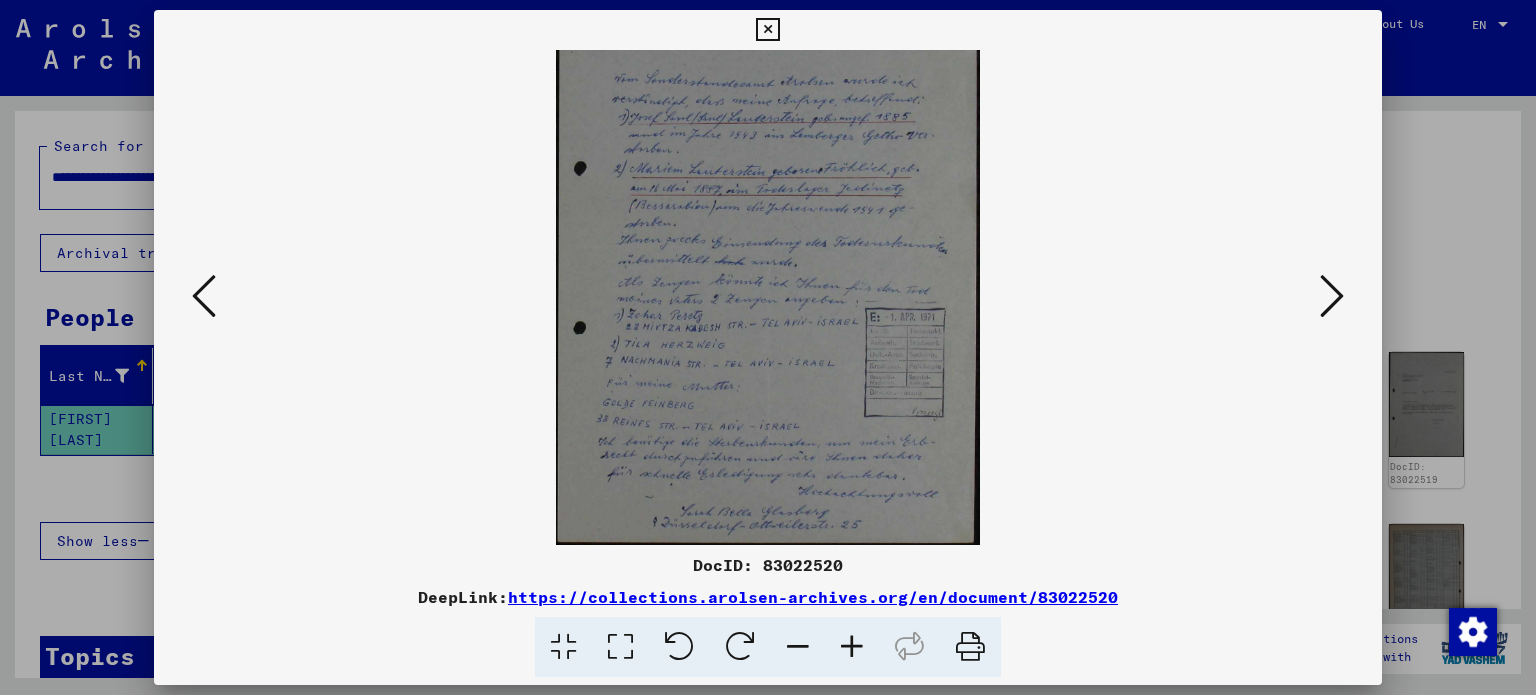 drag, startPoint x: 760, startPoint y: 425, endPoint x: 765, endPoint y: 297, distance: 128.09763 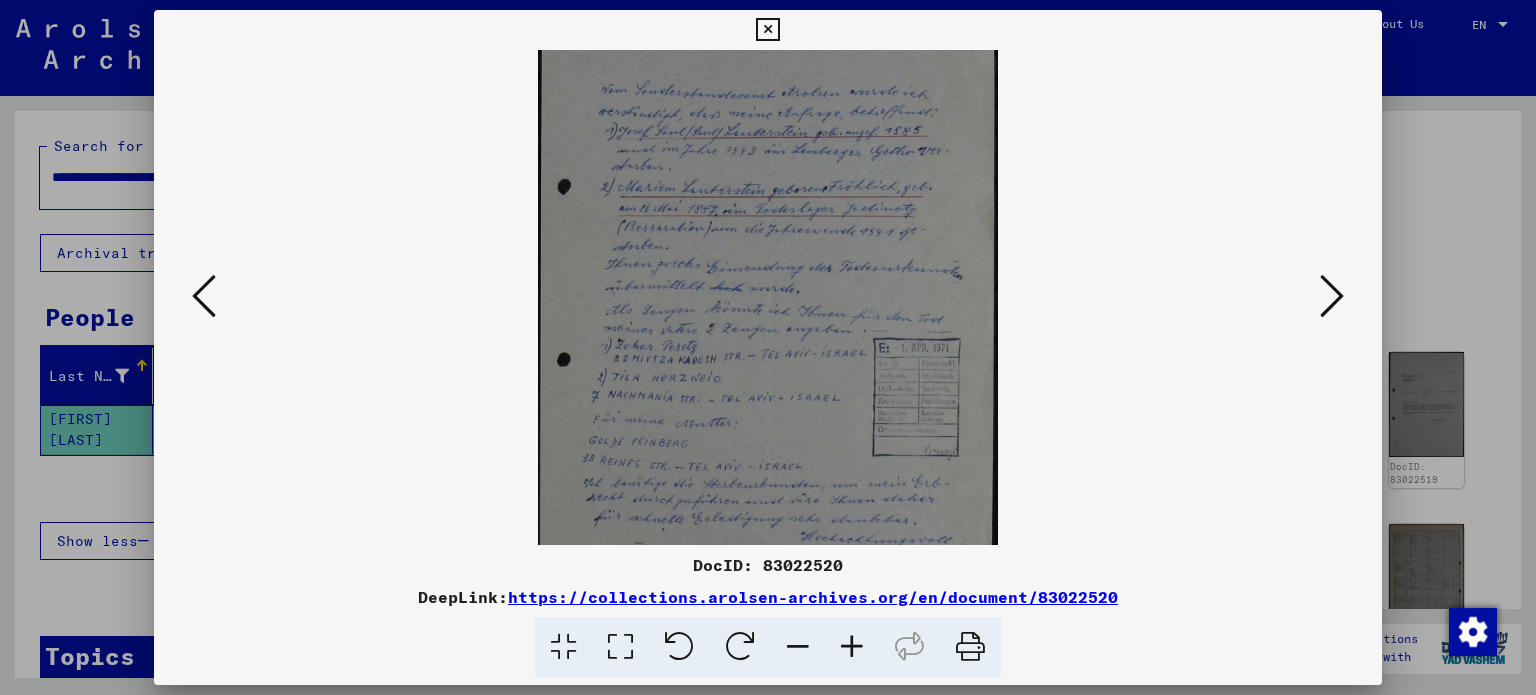 click at bounding box center (852, 647) 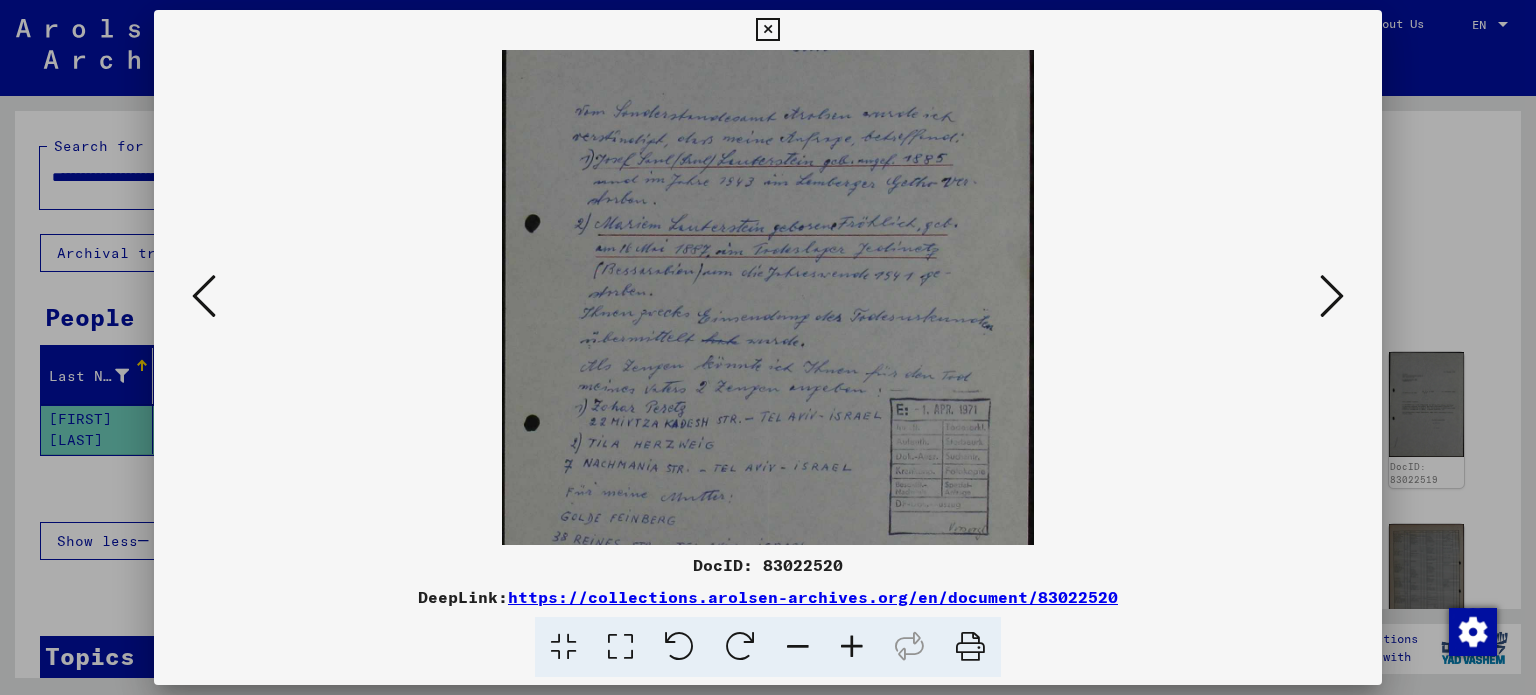 click at bounding box center (852, 647) 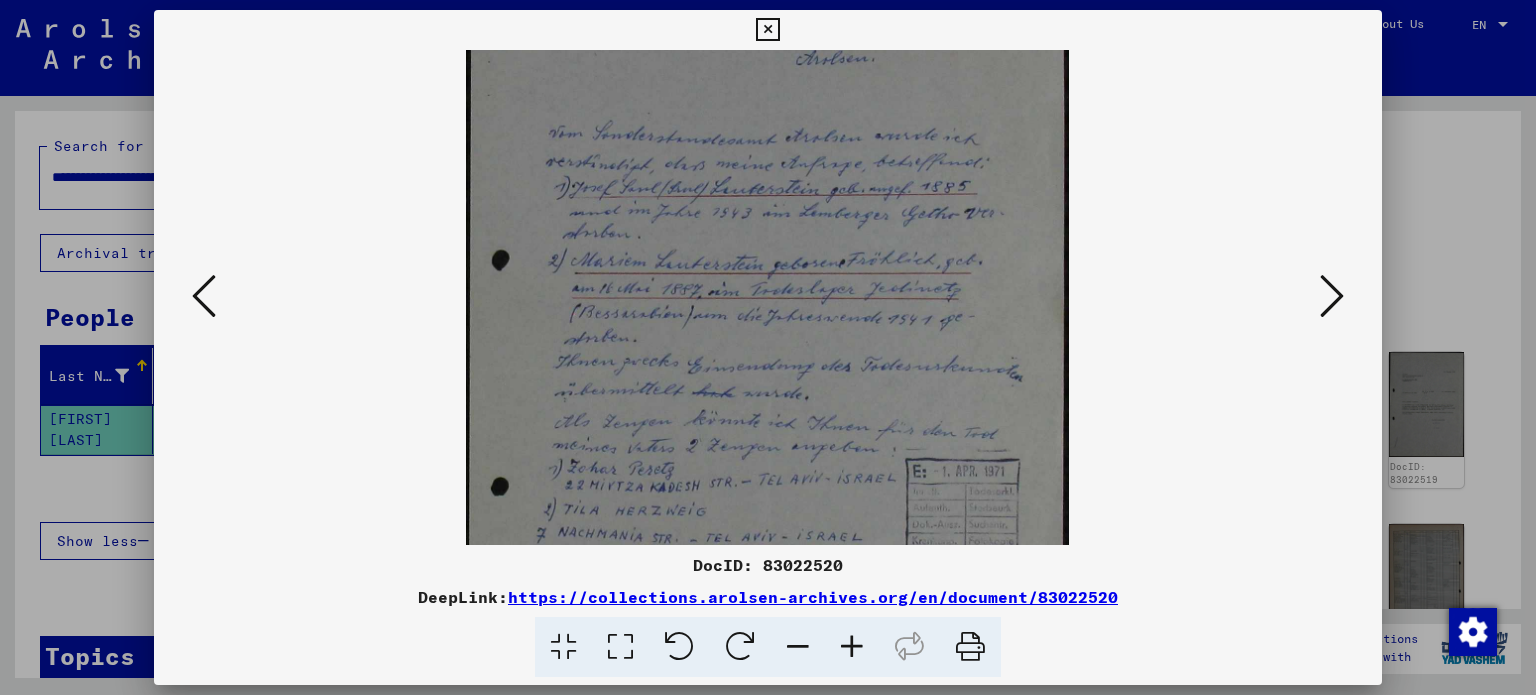 click at bounding box center (852, 647) 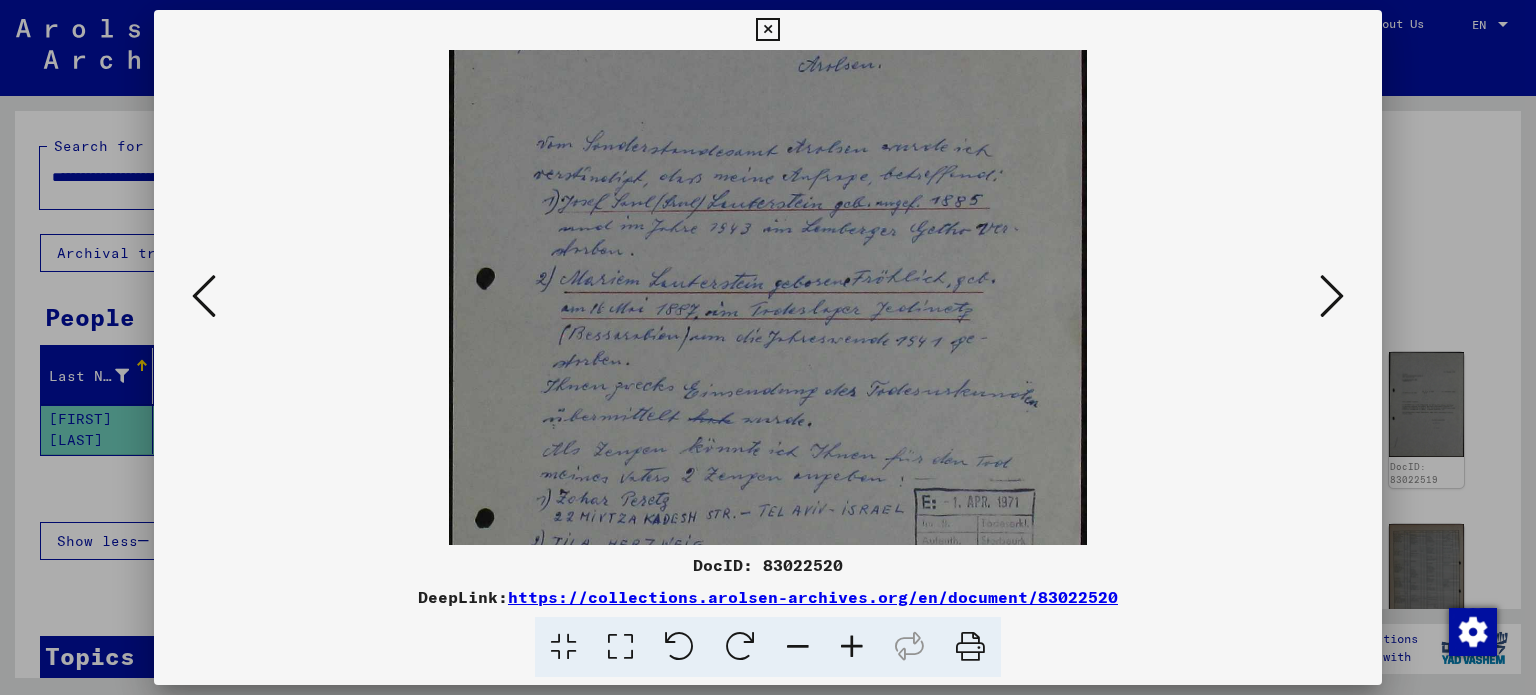 click at bounding box center (852, 647) 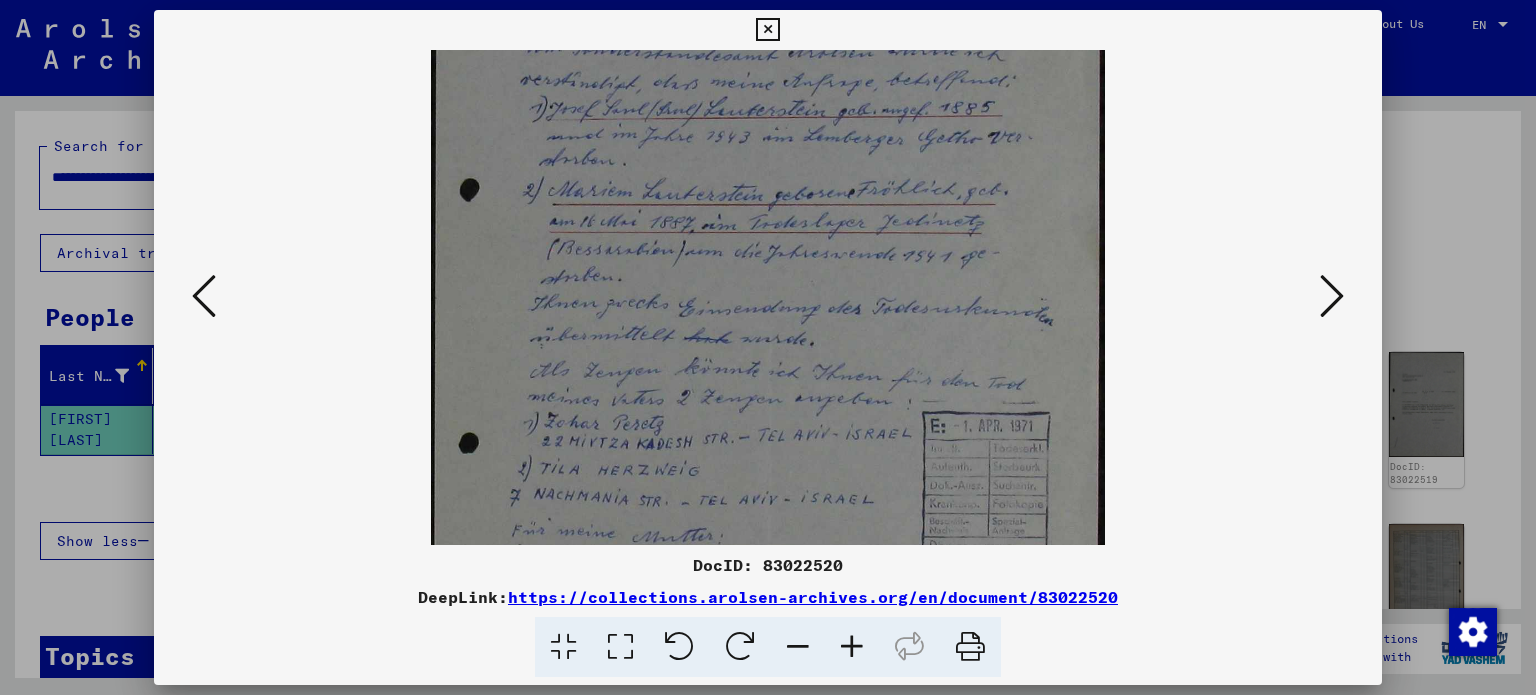 drag, startPoint x: 819, startPoint y: 404, endPoint x: 832, endPoint y: 299, distance: 105.801704 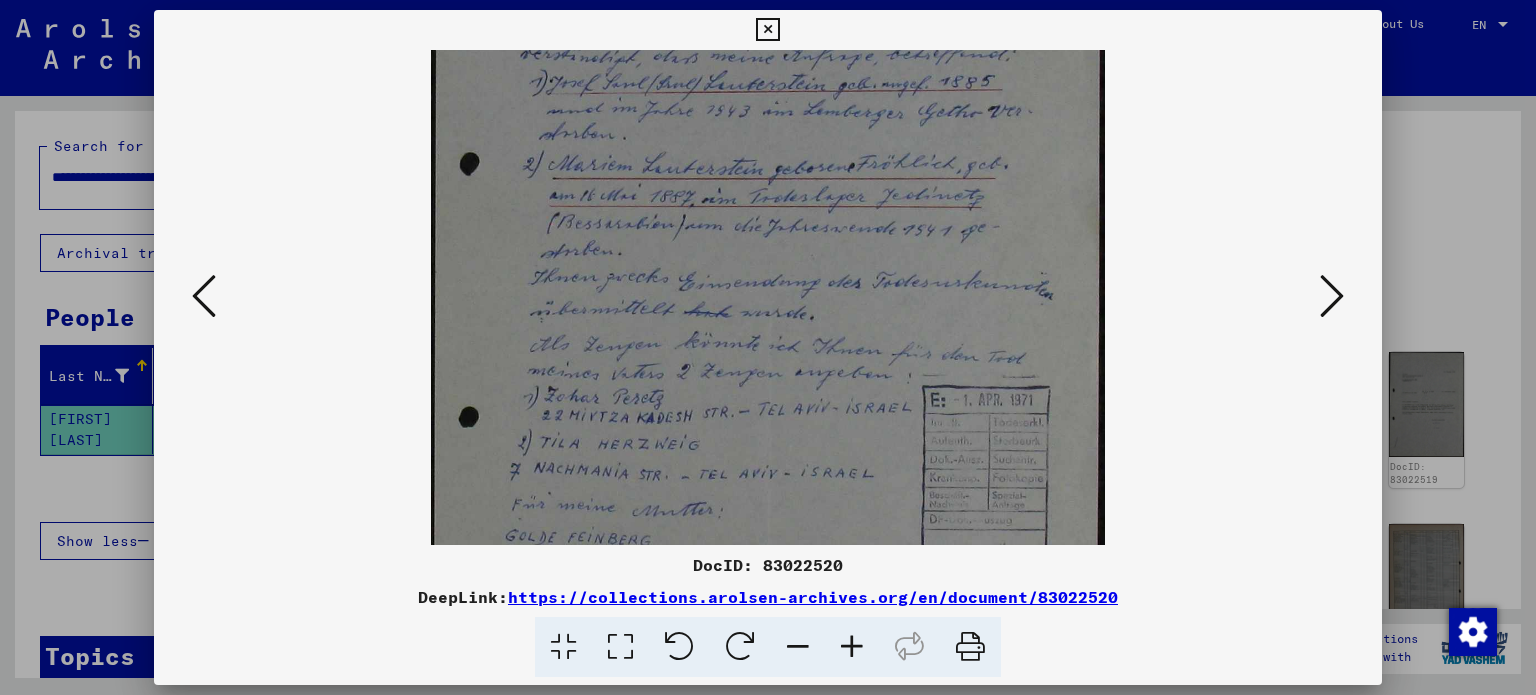 scroll, scrollTop: 234, scrollLeft: 0, axis: vertical 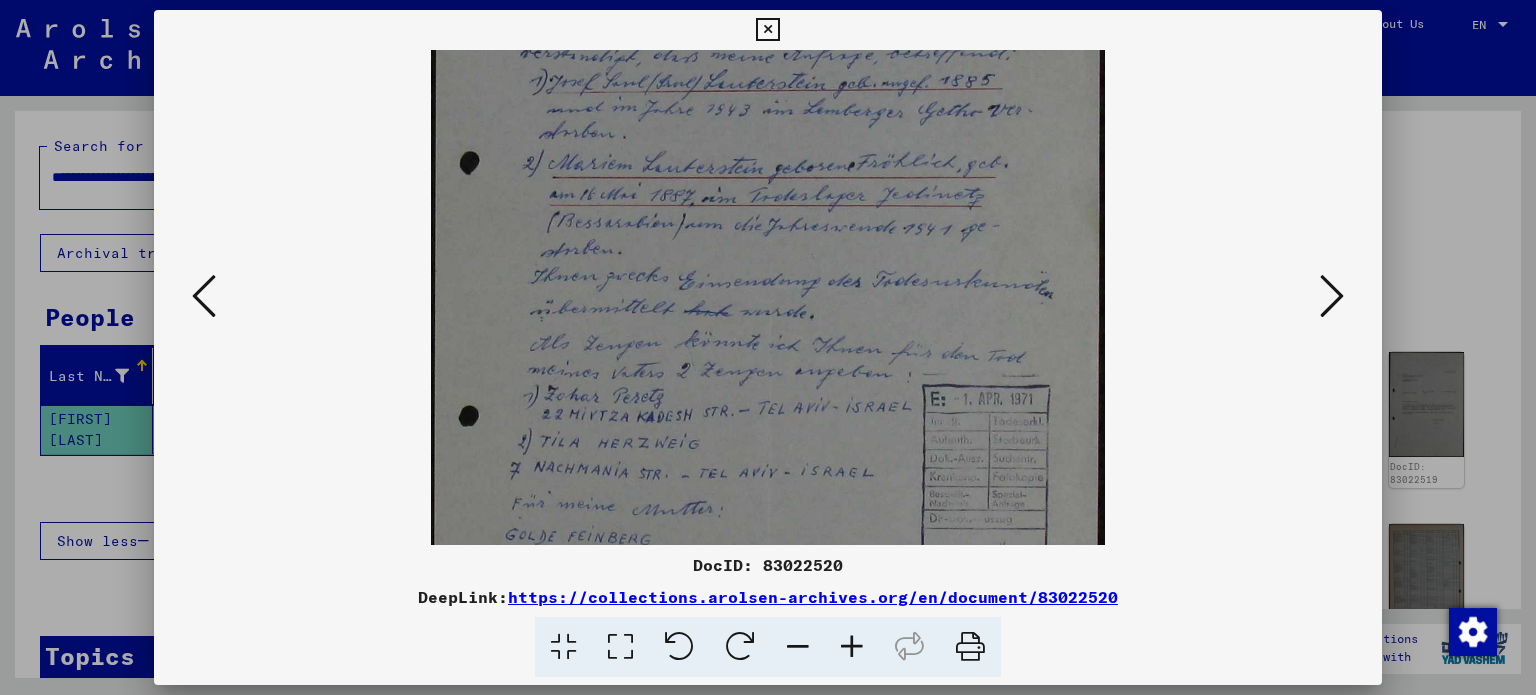 drag, startPoint x: 845, startPoint y: 371, endPoint x: 856, endPoint y: 343, distance: 30.083218 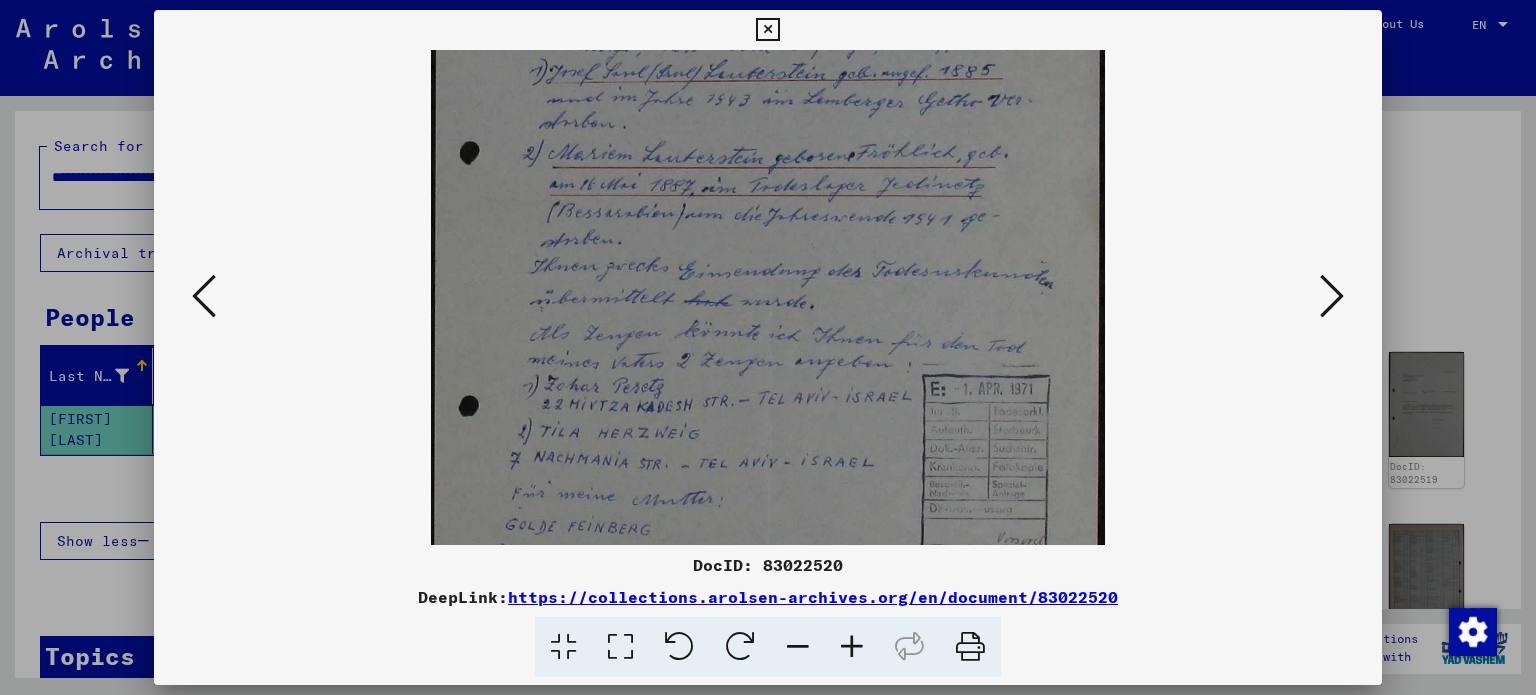 scroll, scrollTop: 247, scrollLeft: 0, axis: vertical 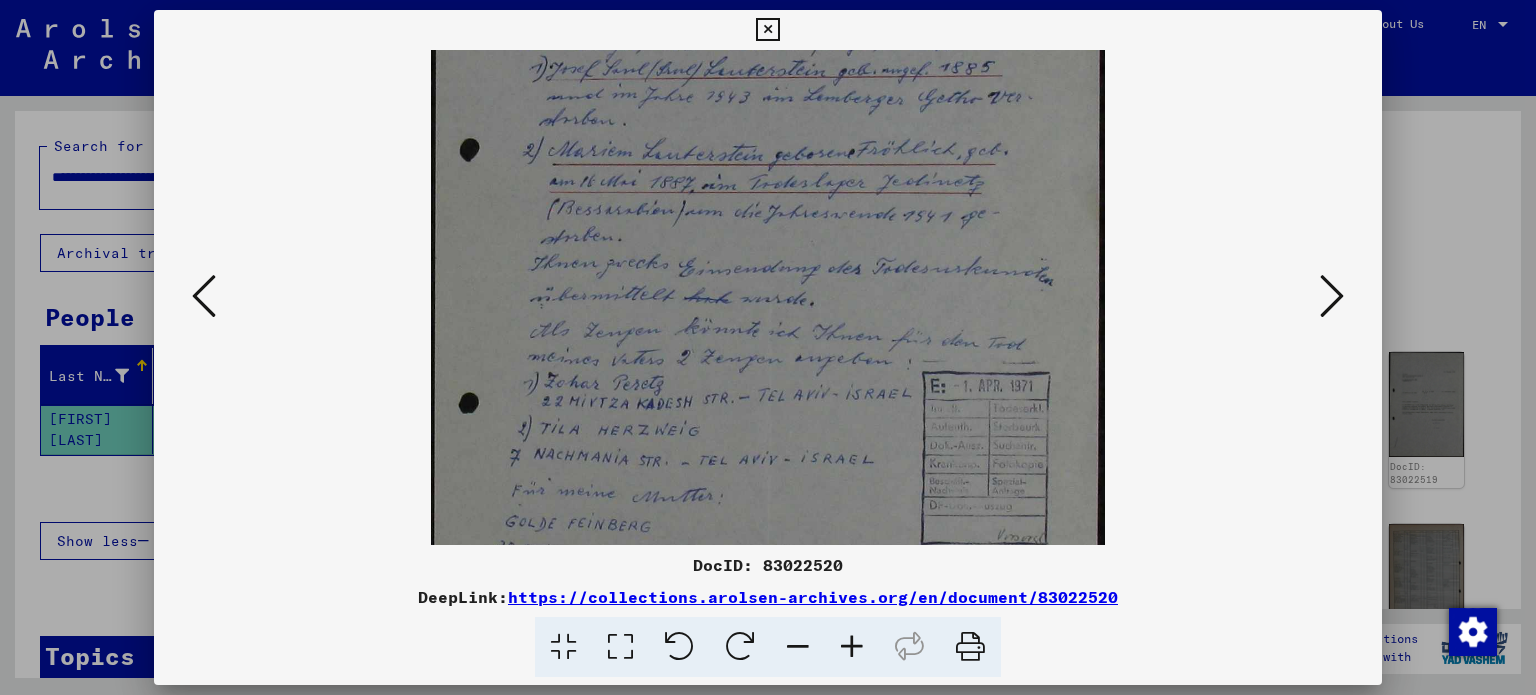 drag, startPoint x: 888, startPoint y: 329, endPoint x: 900, endPoint y: 315, distance: 18.439089 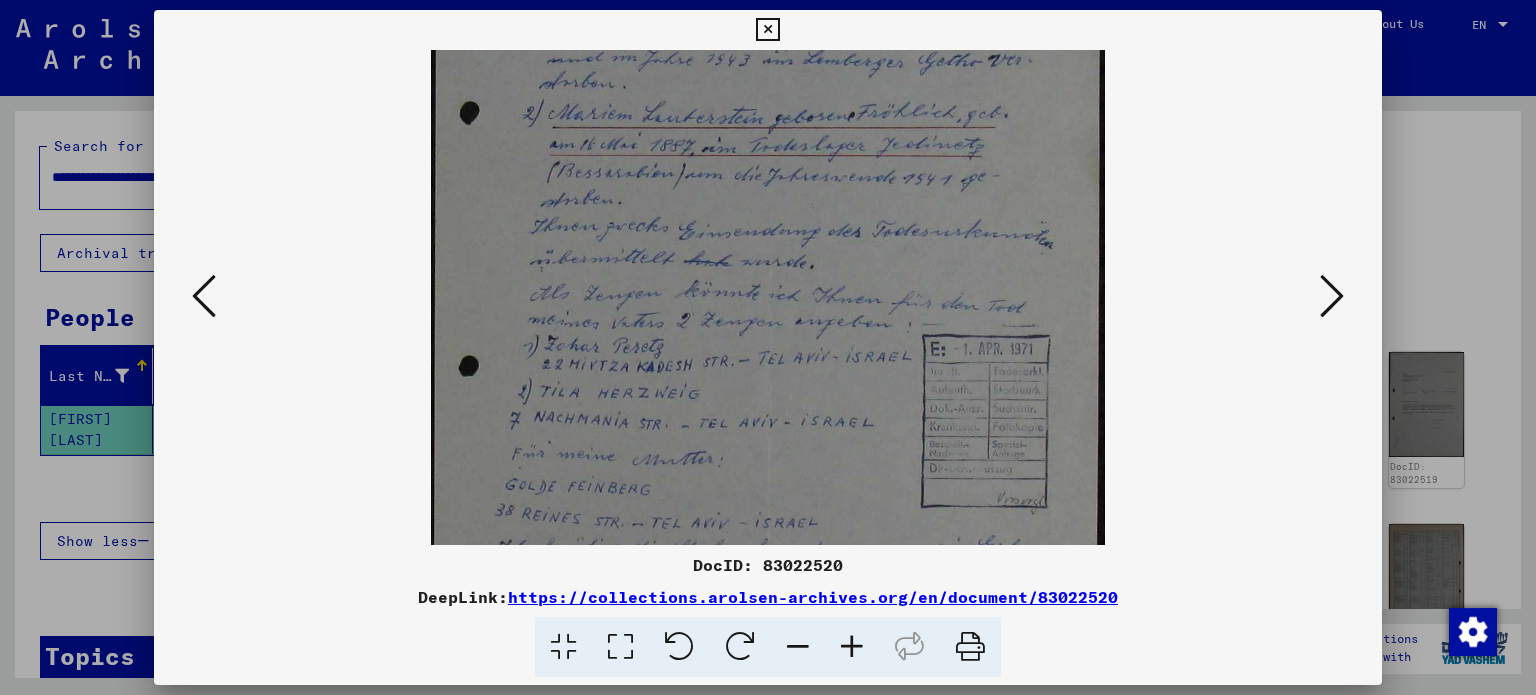 drag, startPoint x: 926, startPoint y: 391, endPoint x: 940, endPoint y: 347, distance: 46.173584 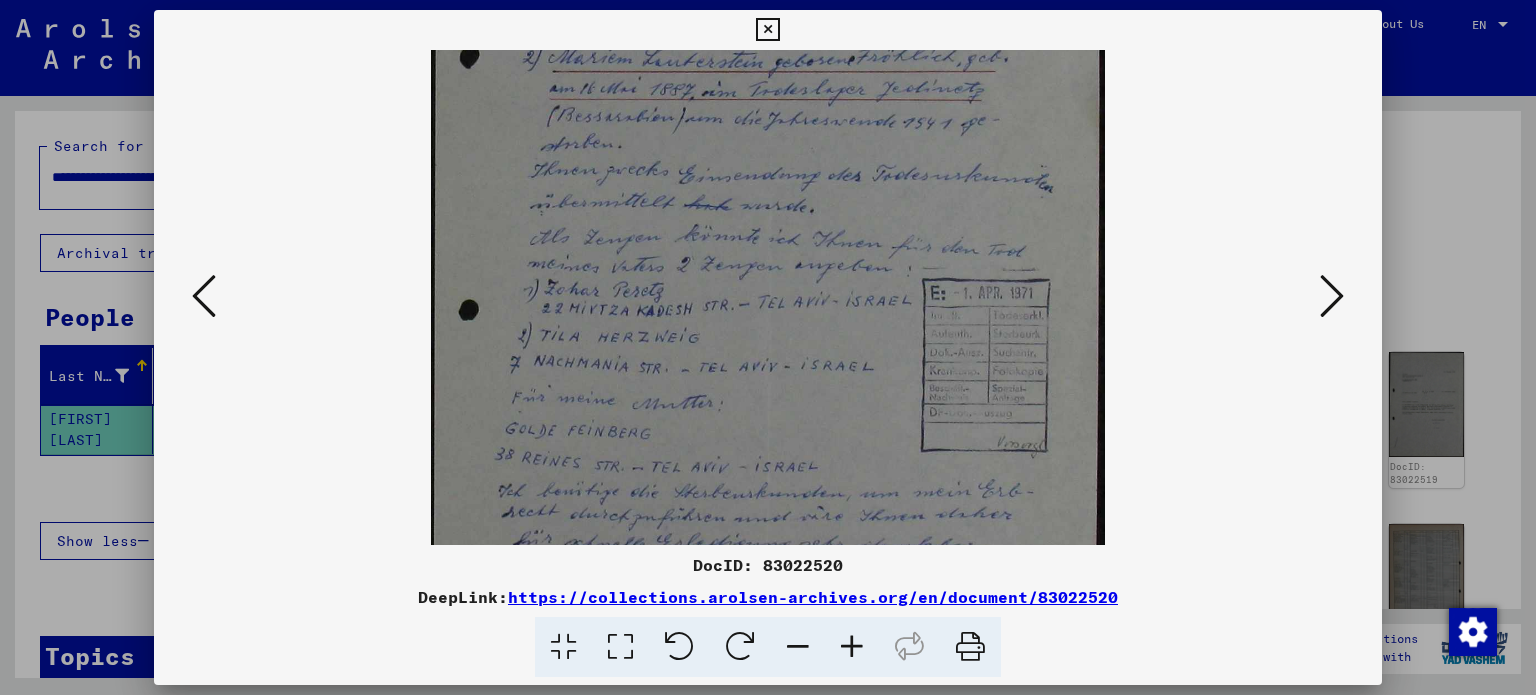scroll, scrollTop: 342, scrollLeft: 0, axis: vertical 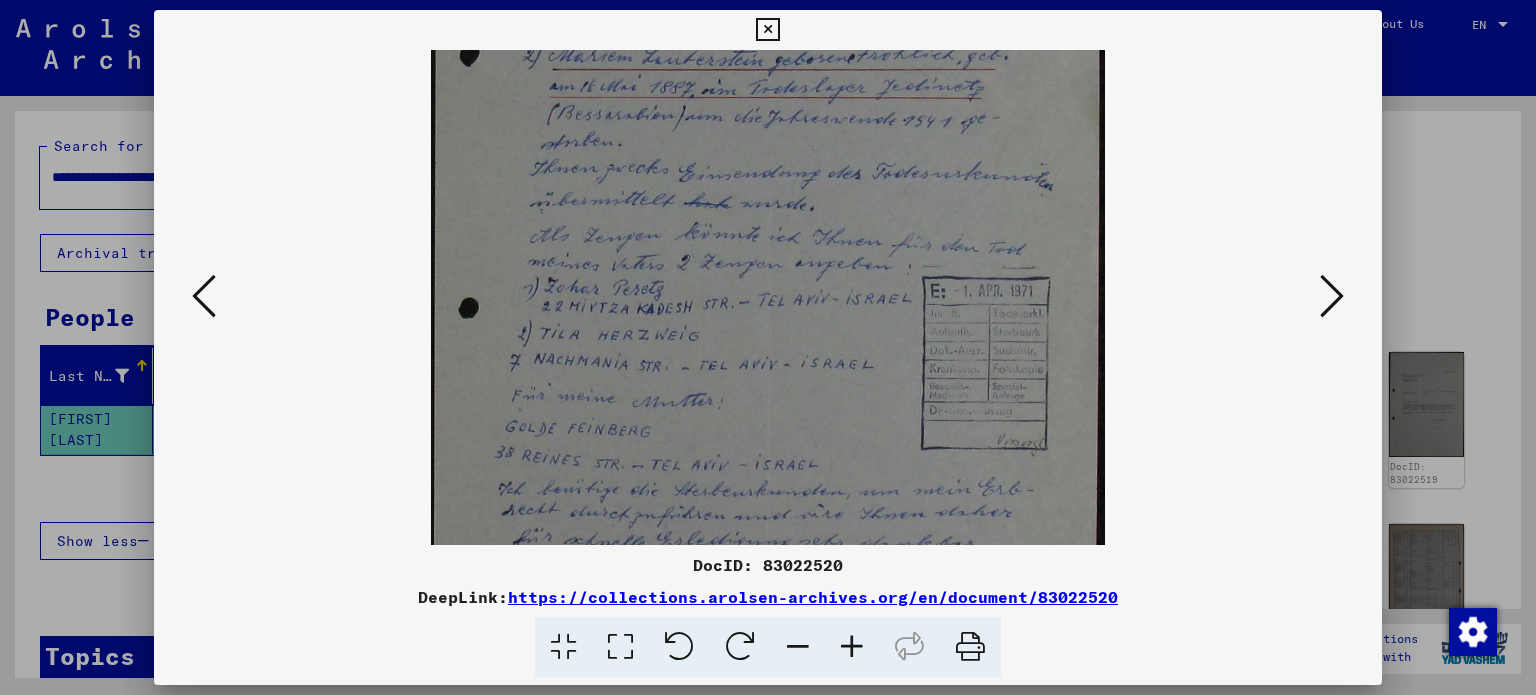 drag, startPoint x: 927, startPoint y: 393, endPoint x: 966, endPoint y: 332, distance: 72.40166 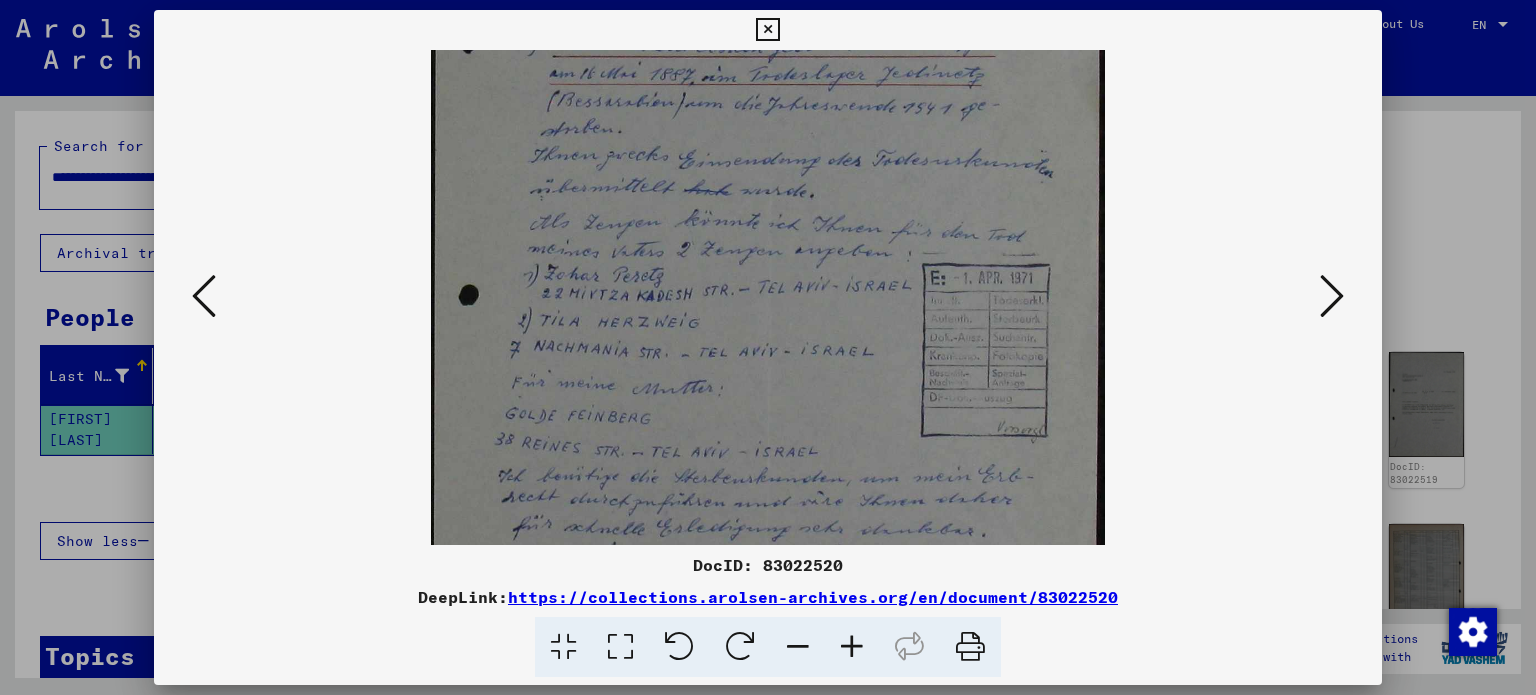 scroll, scrollTop: 356, scrollLeft: 0, axis: vertical 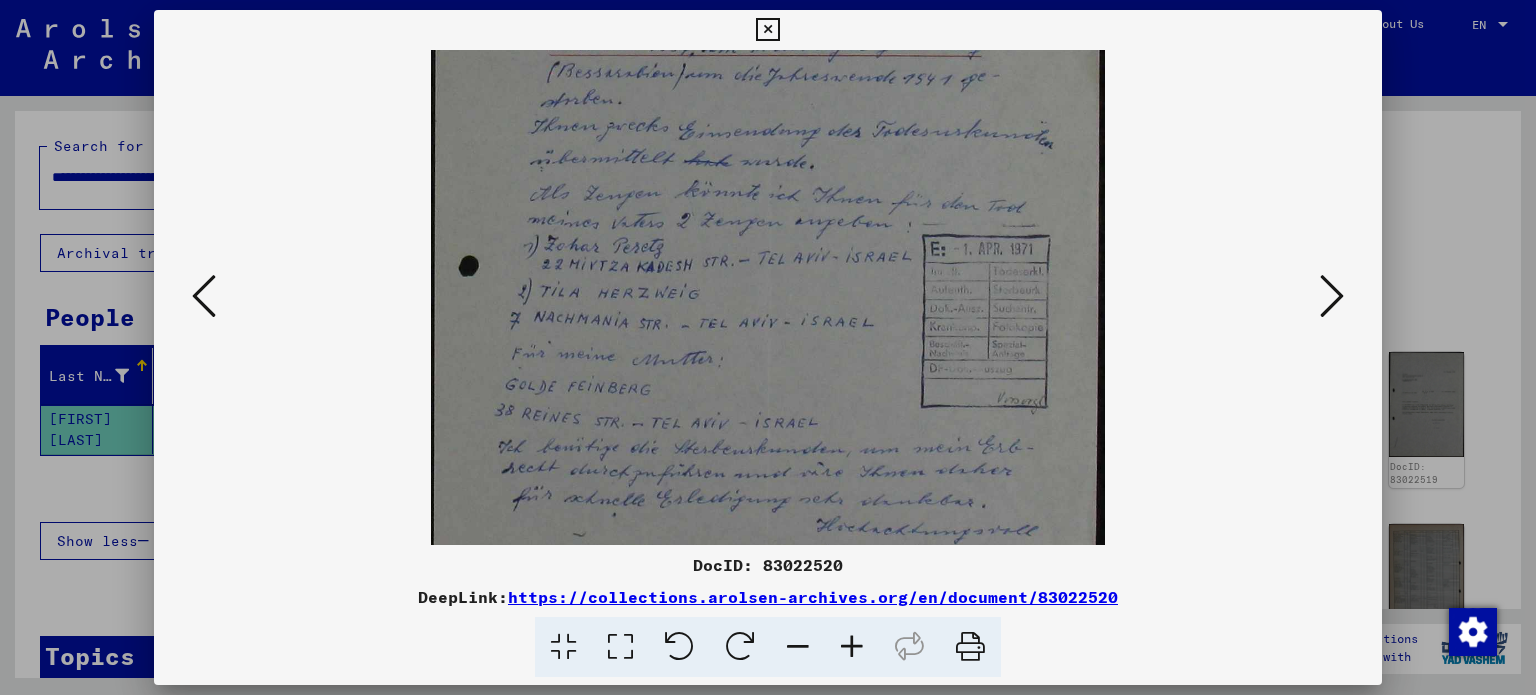 drag, startPoint x: 998, startPoint y: 343, endPoint x: 1008, endPoint y: 299, distance: 45.122055 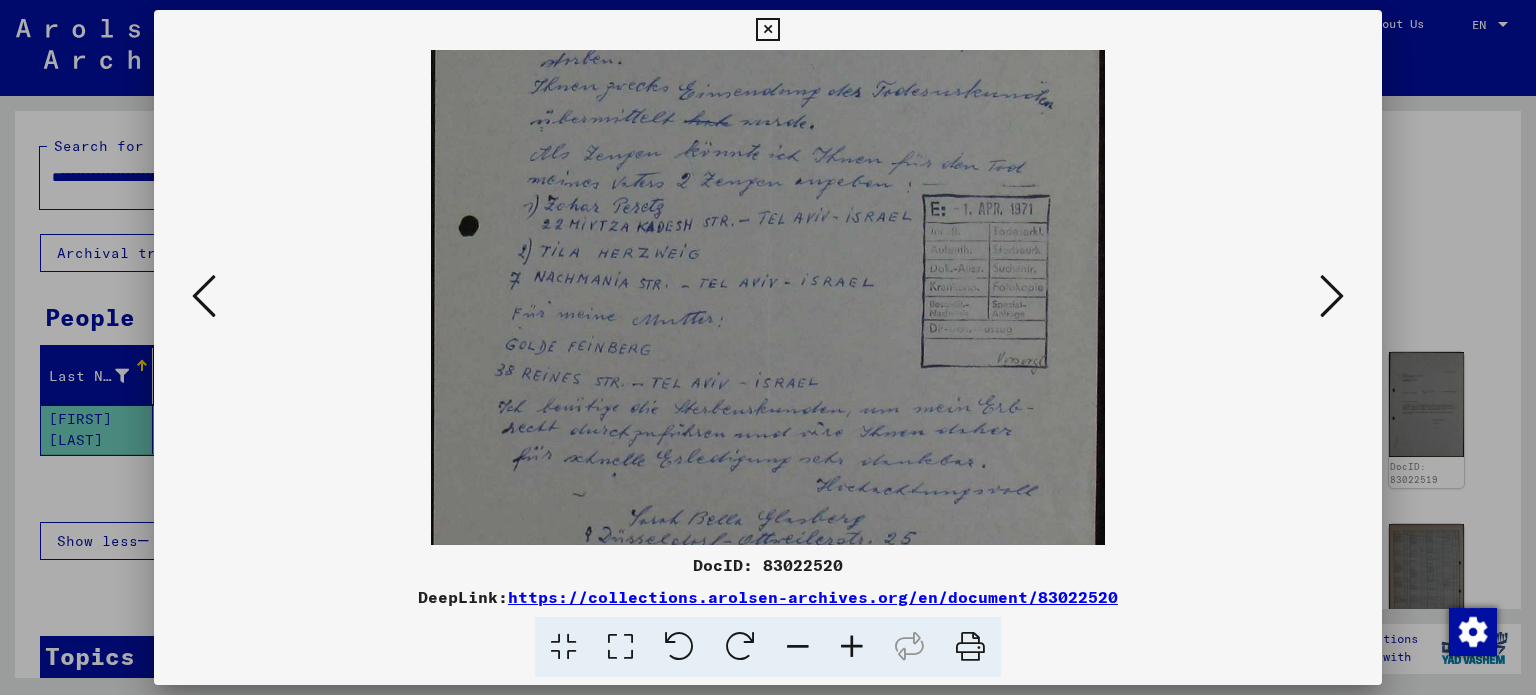 scroll, scrollTop: 449, scrollLeft: 0, axis: vertical 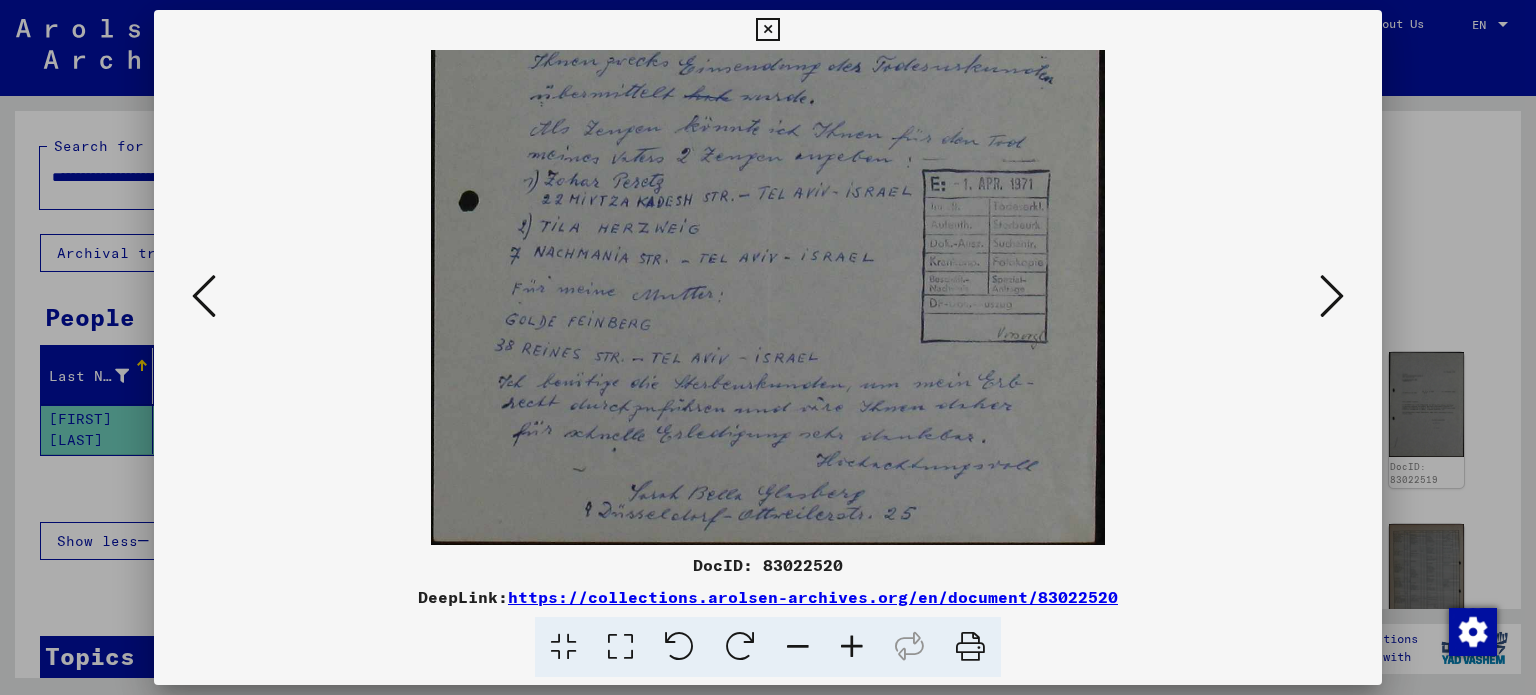 drag, startPoint x: 907, startPoint y: 399, endPoint x: 944, endPoint y: 306, distance: 100.08996 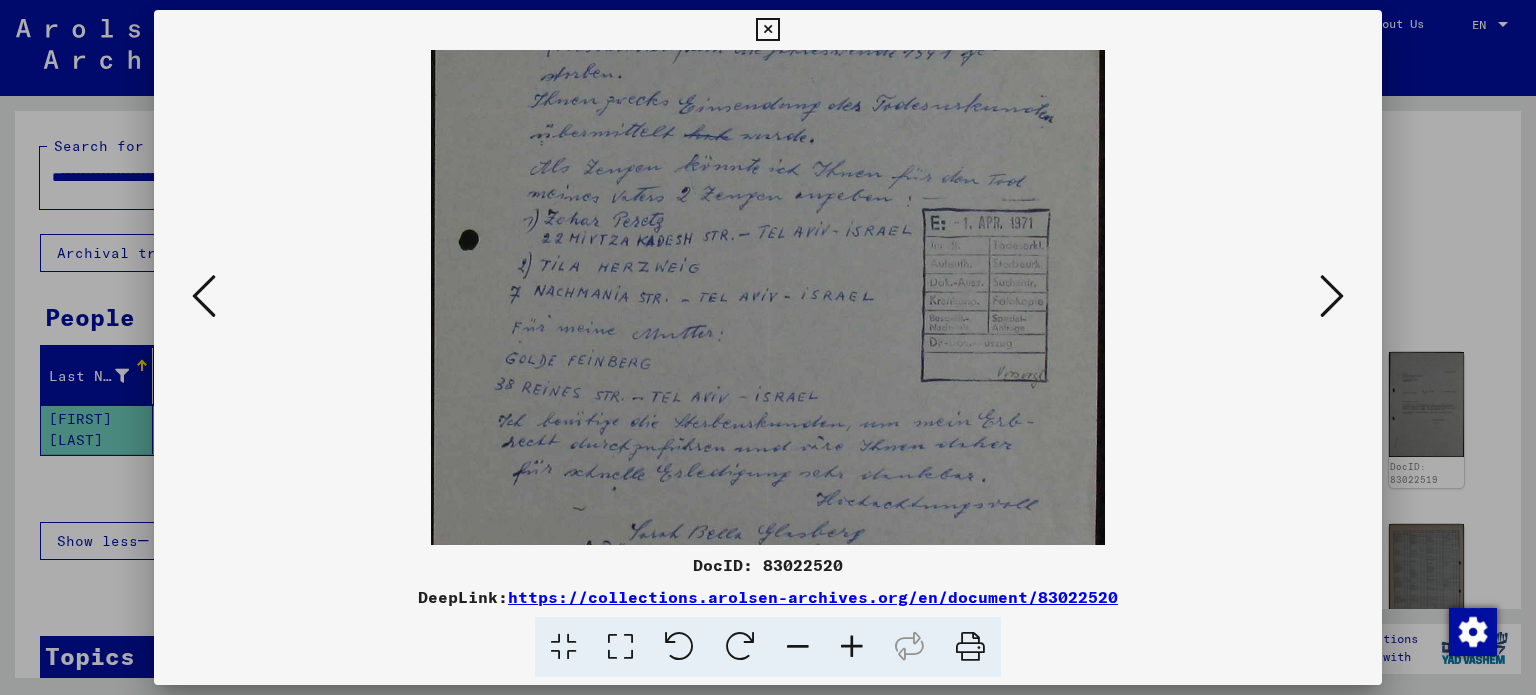 scroll, scrollTop: 408, scrollLeft: 0, axis: vertical 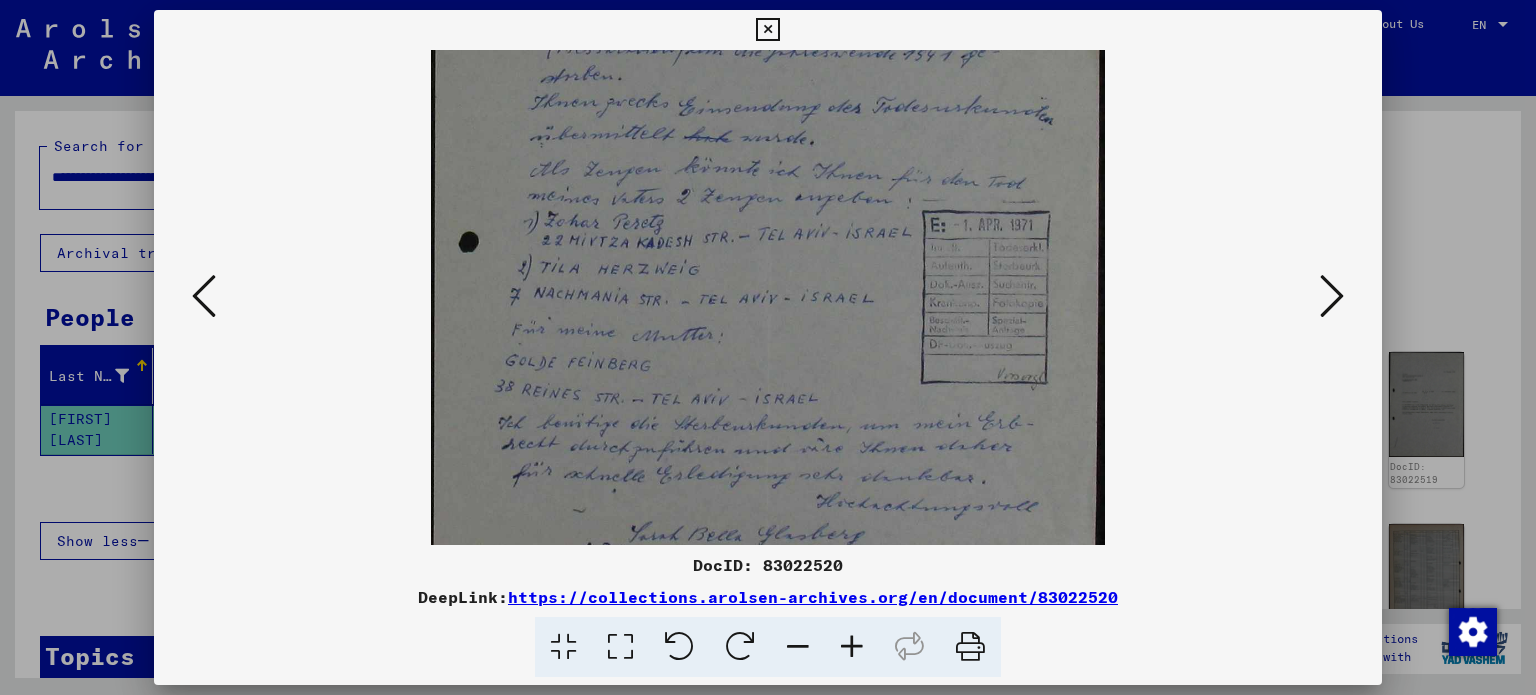 drag, startPoint x: 955, startPoint y: 413, endPoint x: 938, endPoint y: 459, distance: 49.0408 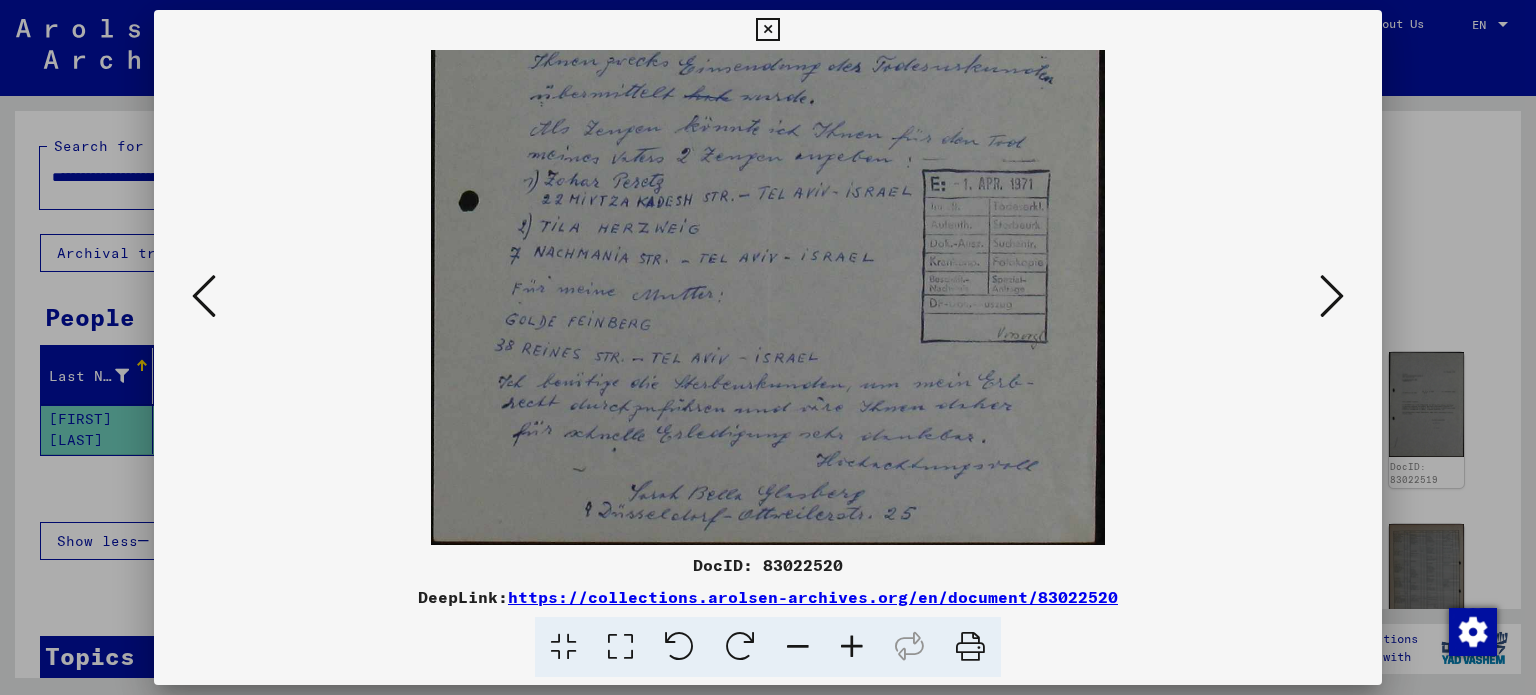 drag, startPoint x: 652, startPoint y: 238, endPoint x: 673, endPoint y: 127, distance: 112.969025 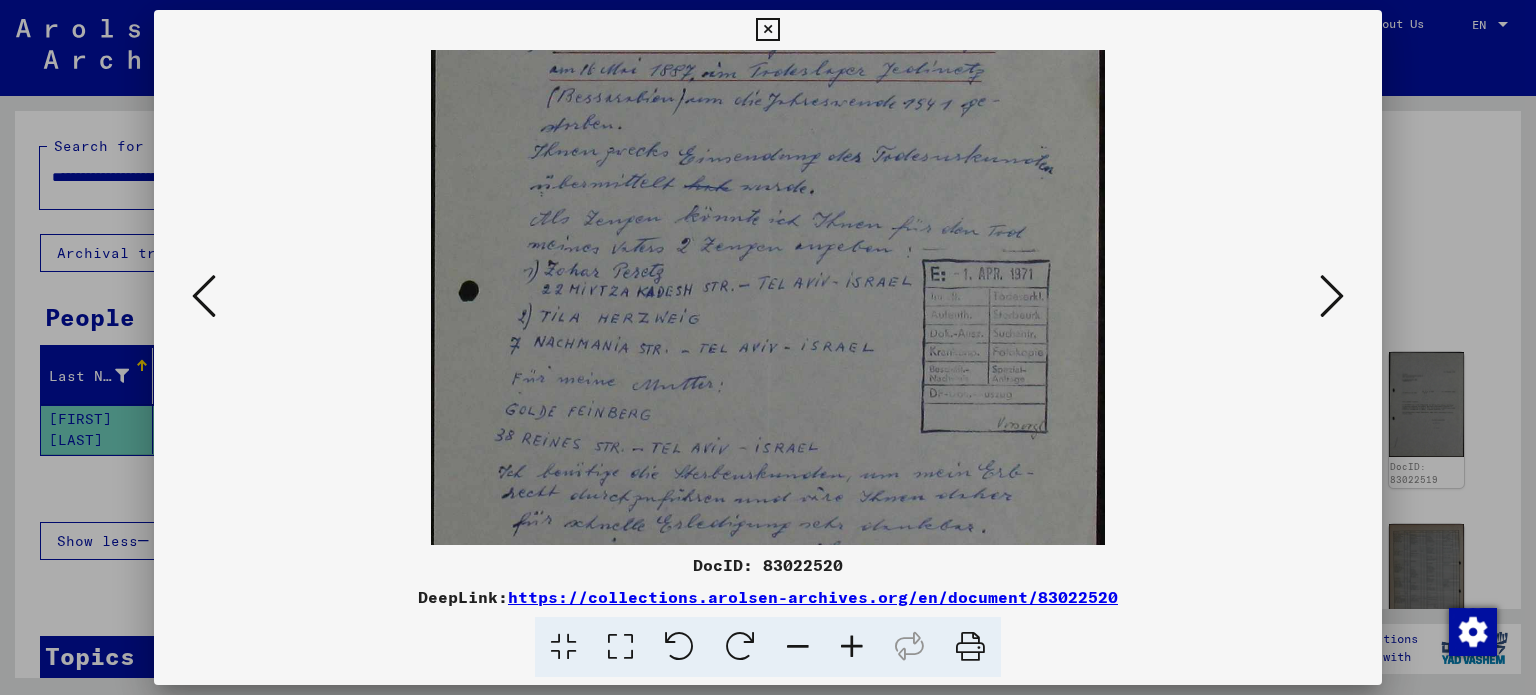 drag, startPoint x: 976, startPoint y: 223, endPoint x: 940, endPoint y: 319, distance: 102.528046 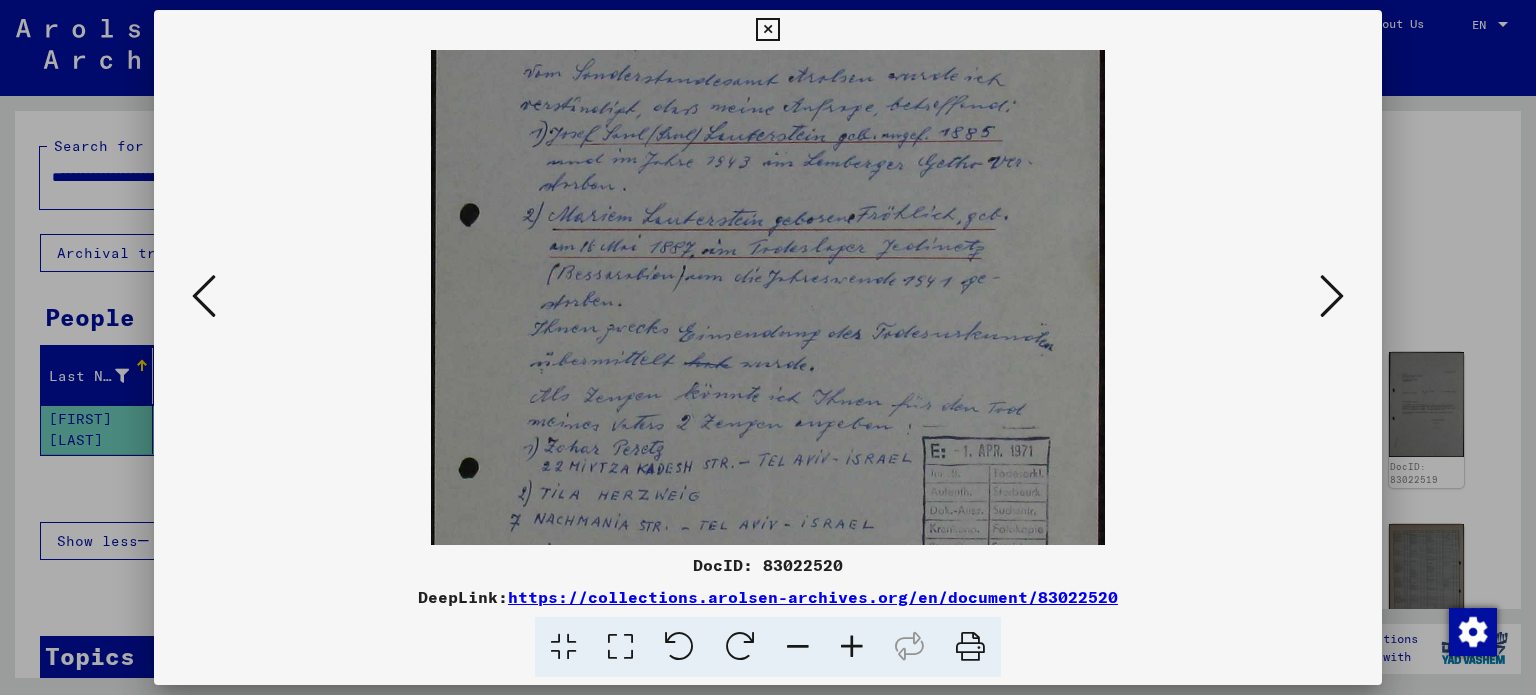 drag, startPoint x: 940, startPoint y: 212, endPoint x: 911, endPoint y: 357, distance: 147.87157 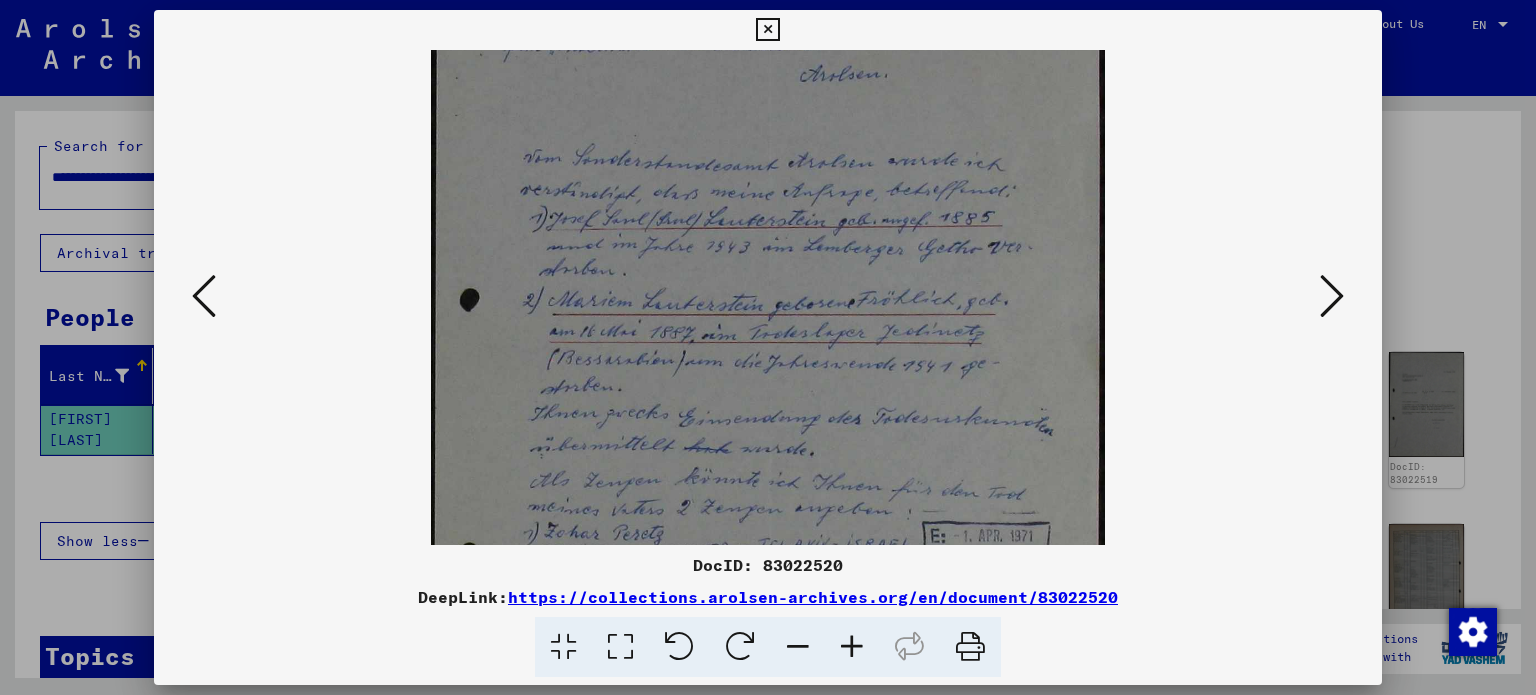 scroll, scrollTop: 34, scrollLeft: 0, axis: vertical 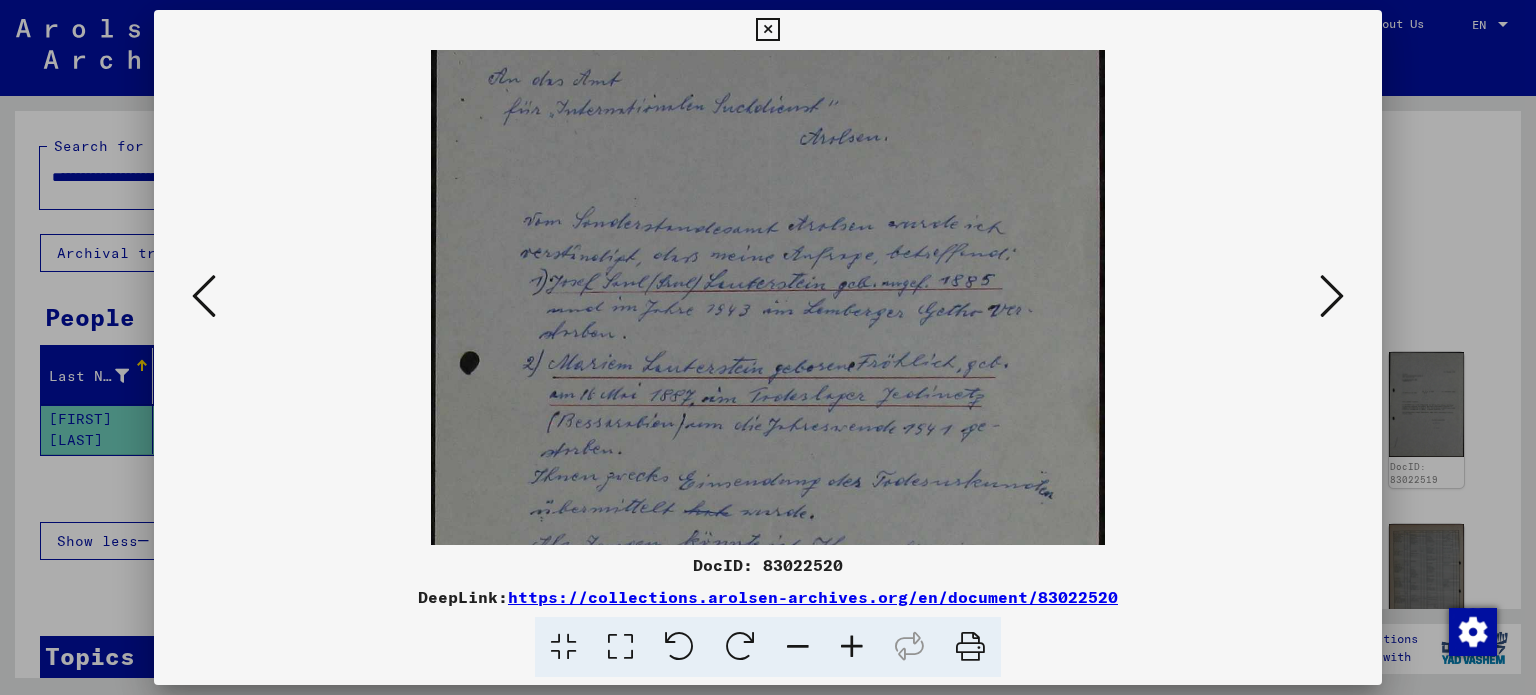drag, startPoint x: 920, startPoint y: 200, endPoint x: 914, endPoint y: 343, distance: 143.12582 